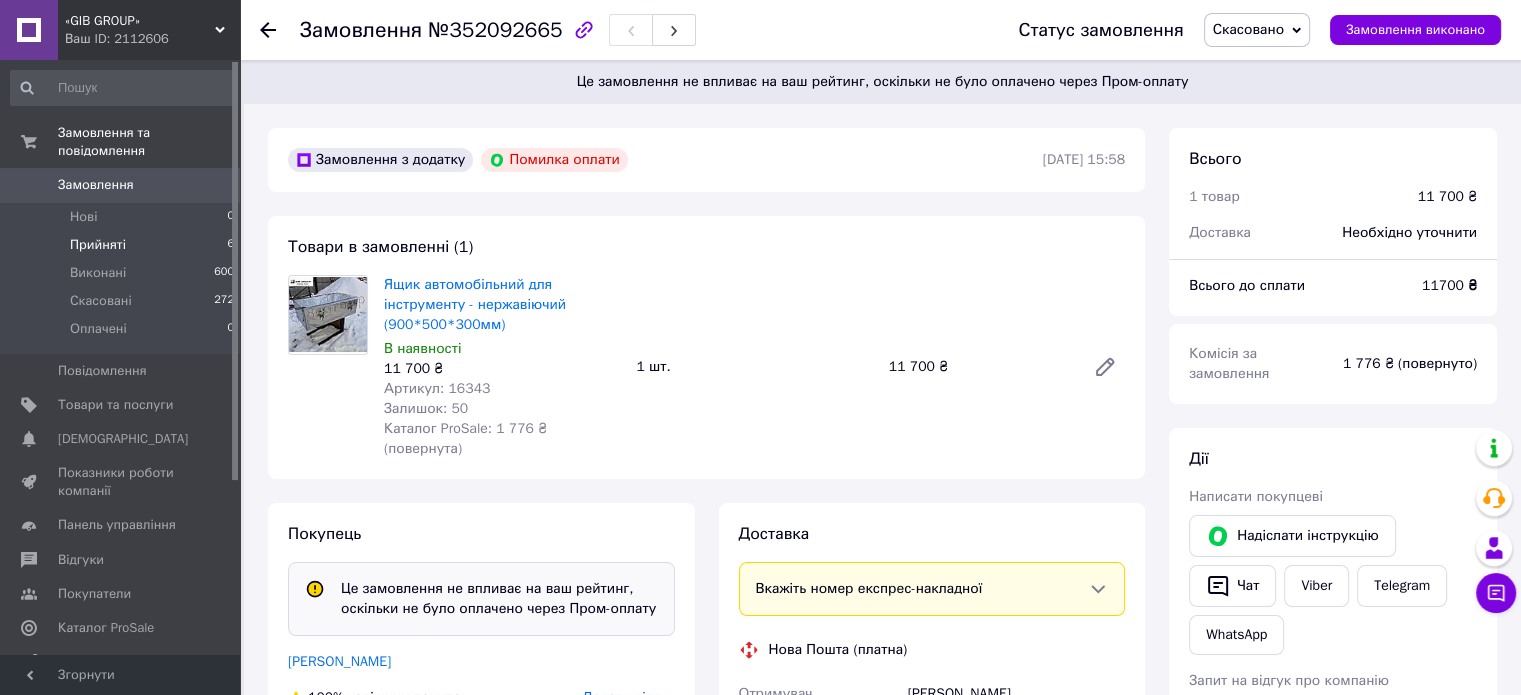 click on "Прийняті 6" at bounding box center [123, 245] 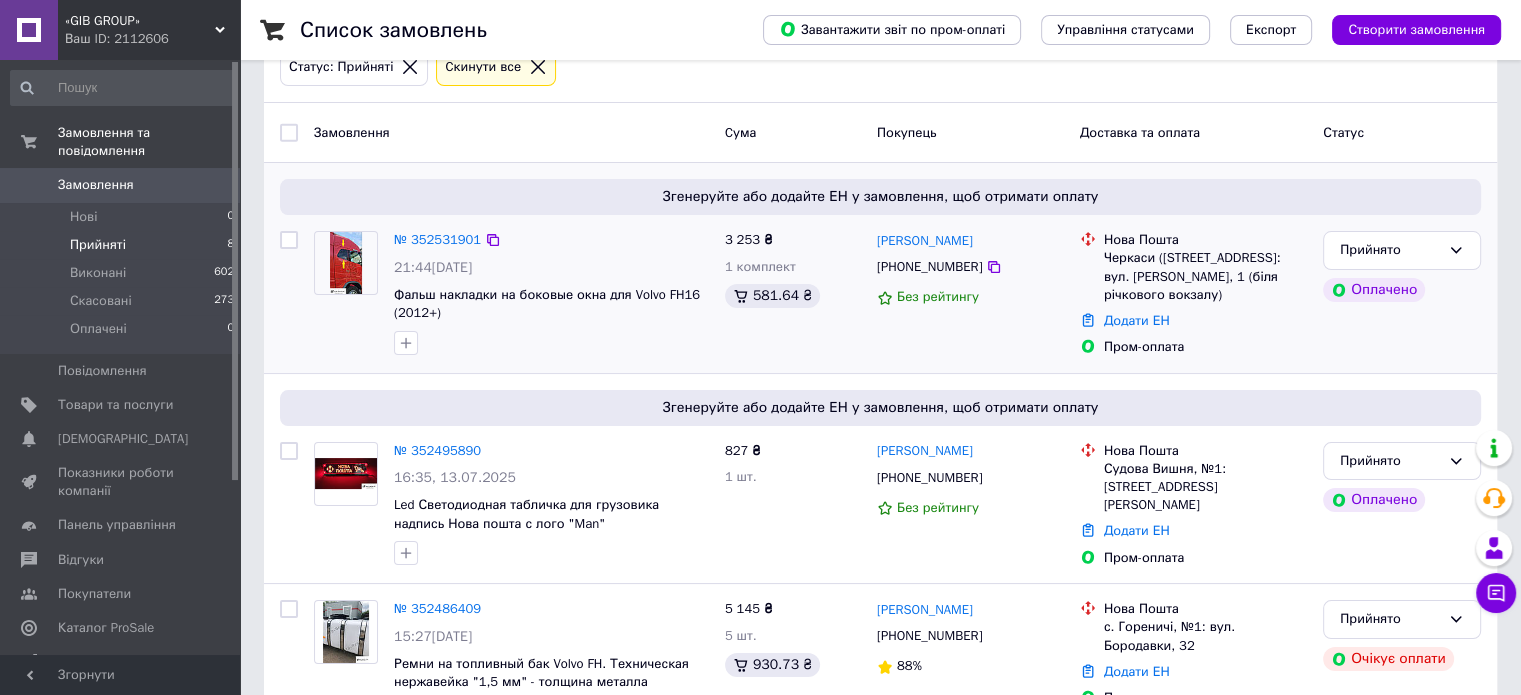 scroll, scrollTop: 100, scrollLeft: 0, axis: vertical 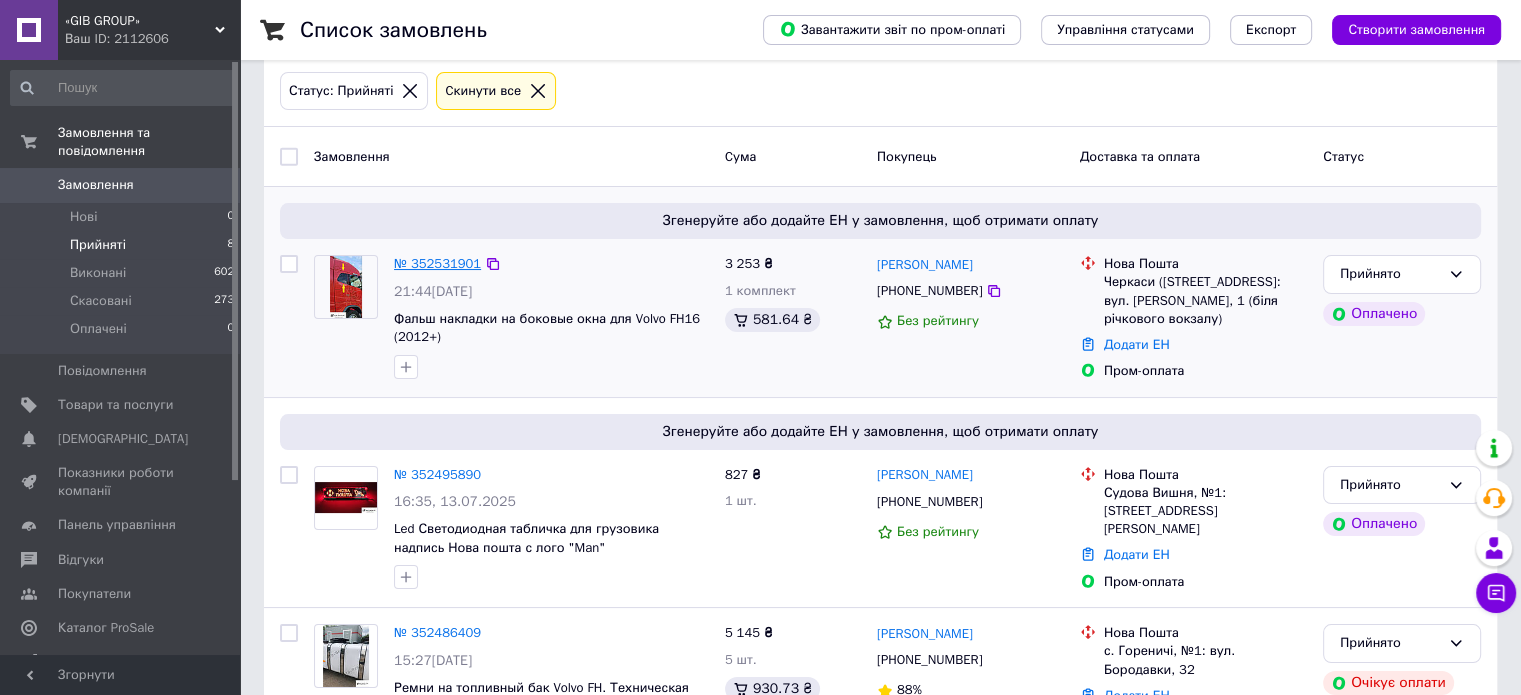 click on "№ 352531901" at bounding box center [437, 263] 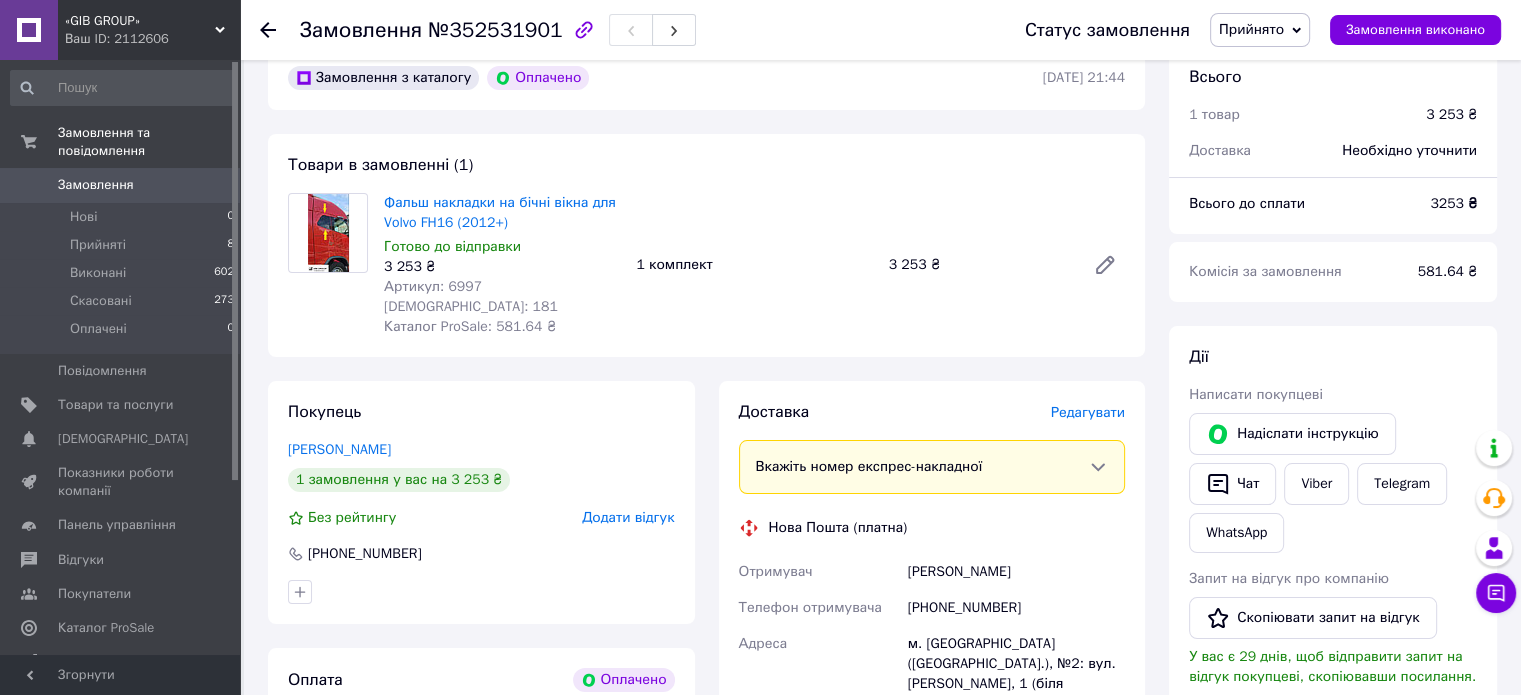 click on "Доставка [PERSON_NAME] Вкажіть номер експрес-накладної Обов'язково введіть номер експрес-накладної,
якщо створювали її не на цій сторінці. У разі,
якщо номер ЕН не буде доданий, ми не зможемо
виплатити гроші за замовлення Мобільний номер покупця (із замовлення) повинен відповідати номеру отримувача за накладною Нова Пошта (платна) Отримувач [PERSON_NAME] Телефон отримувача [PHONE_NUMBER] Адреса м. [GEOGRAPHIC_DATA] ([GEOGRAPHIC_DATA].), №2: вул. [PERSON_NAME], 1 (біля річкового вокзалу) Дата відправки [DATE] Платник Отримувач Оціночна вартість 3 253 ₴ Передати номер або Платник 3253 <" at bounding box center [932, 712] 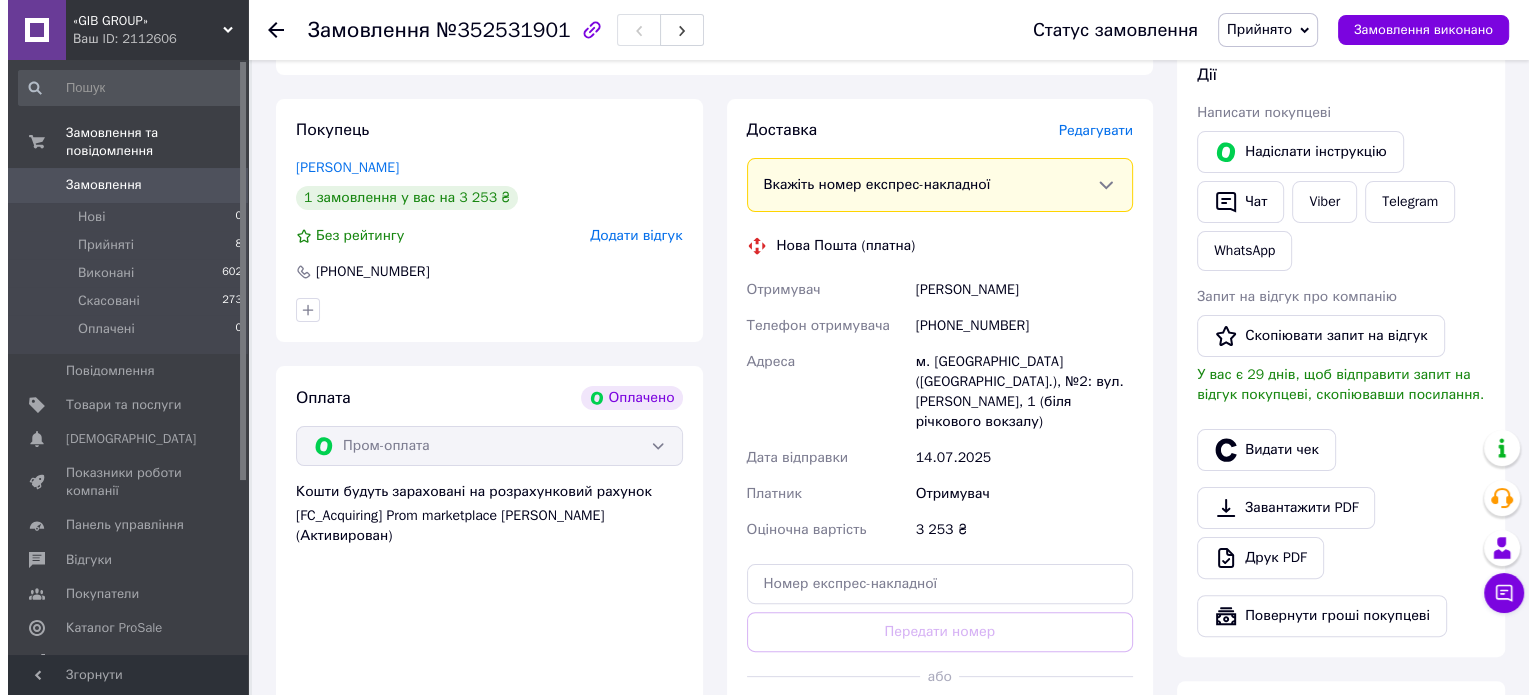 scroll, scrollTop: 600, scrollLeft: 0, axis: vertical 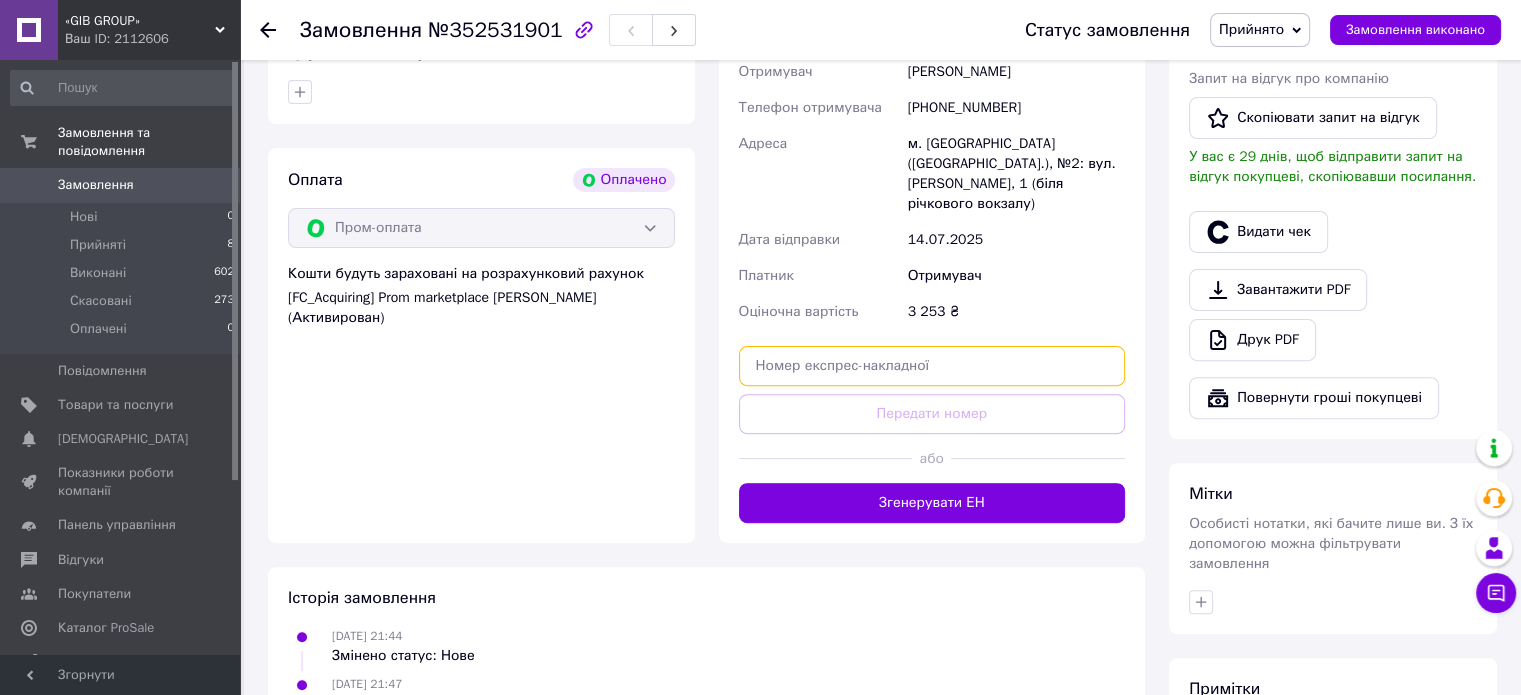 click at bounding box center [932, 366] 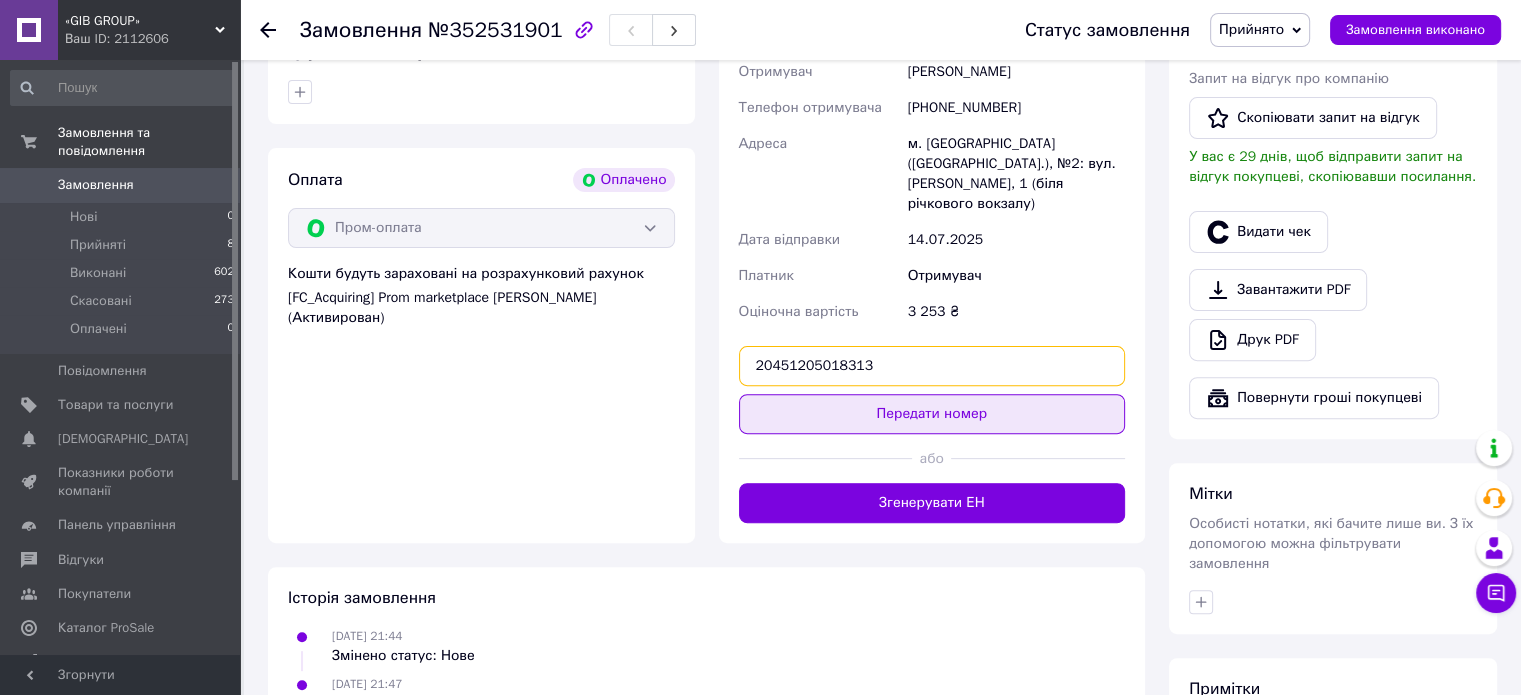 type on "20451205018313" 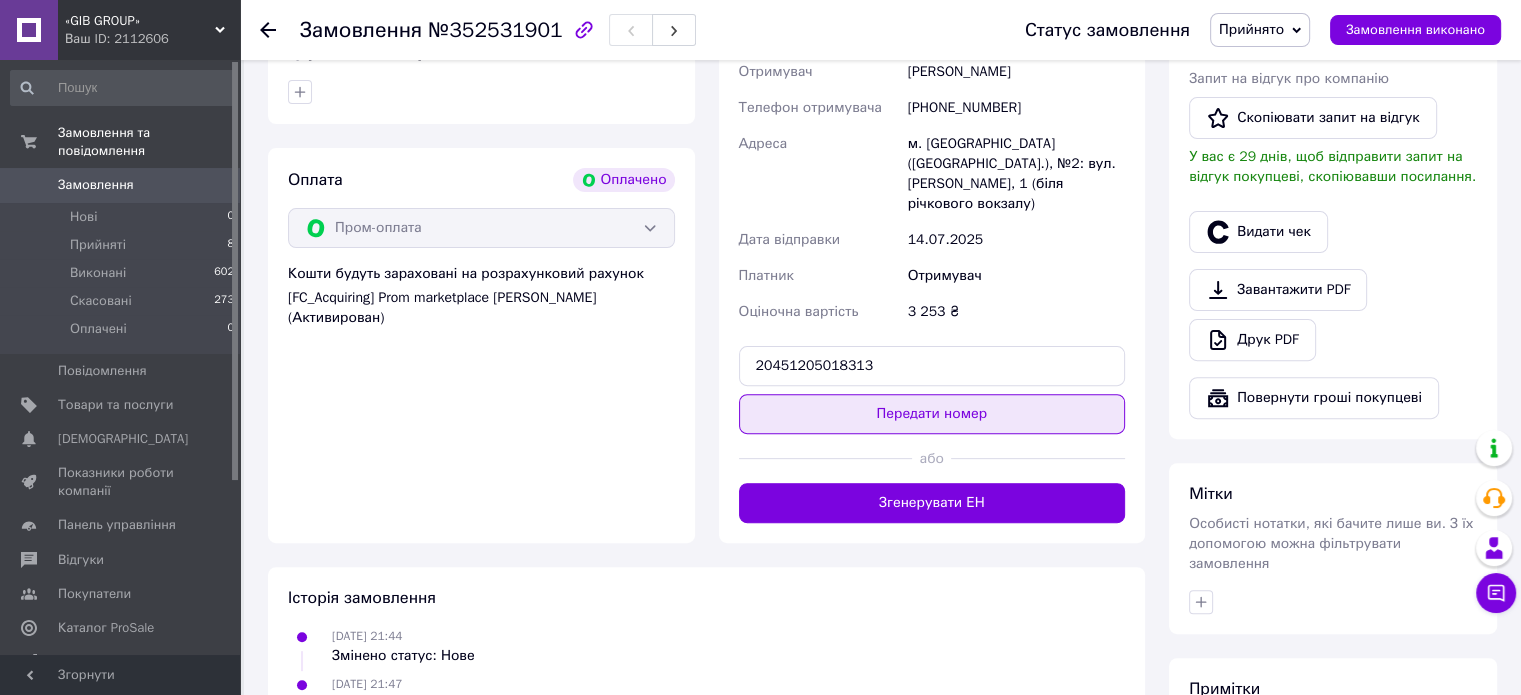 click on "Передати номер" at bounding box center [932, 414] 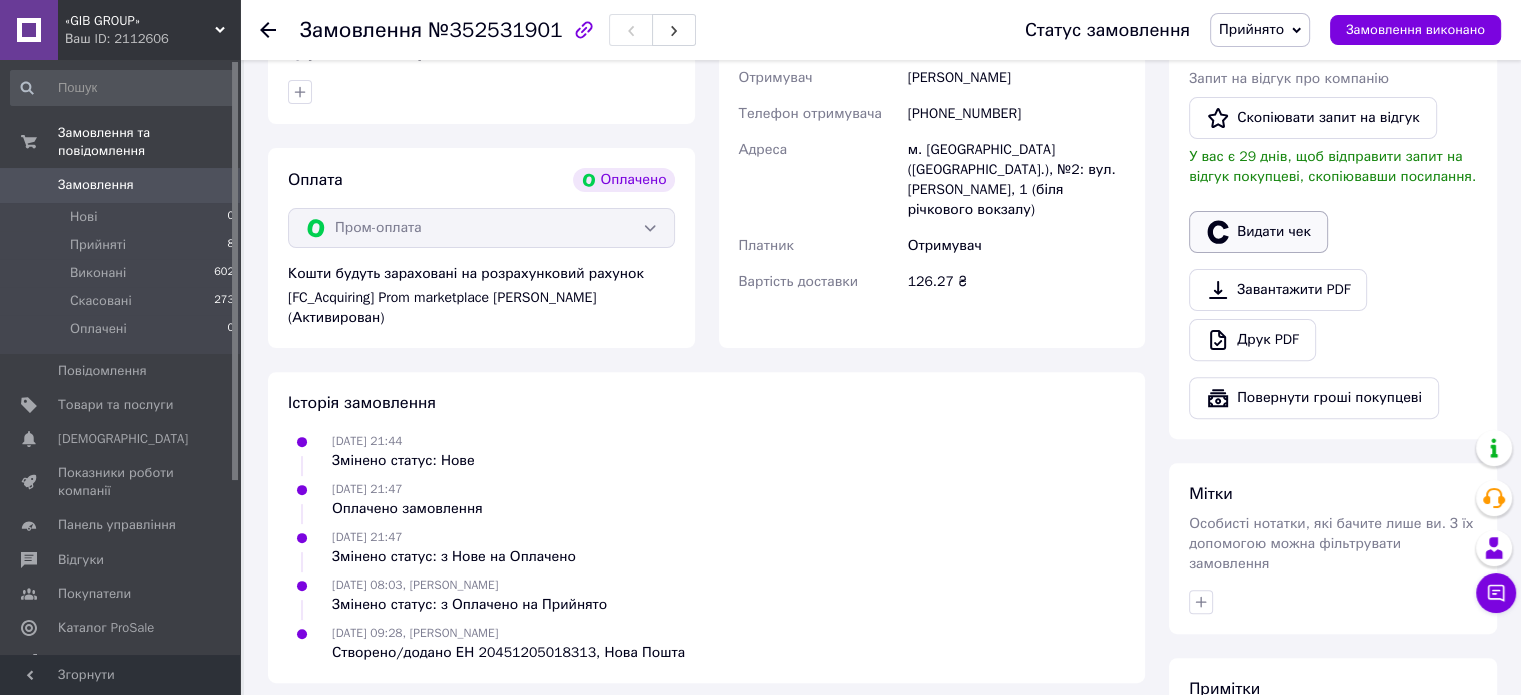 click on "Видати чек" at bounding box center (1258, 232) 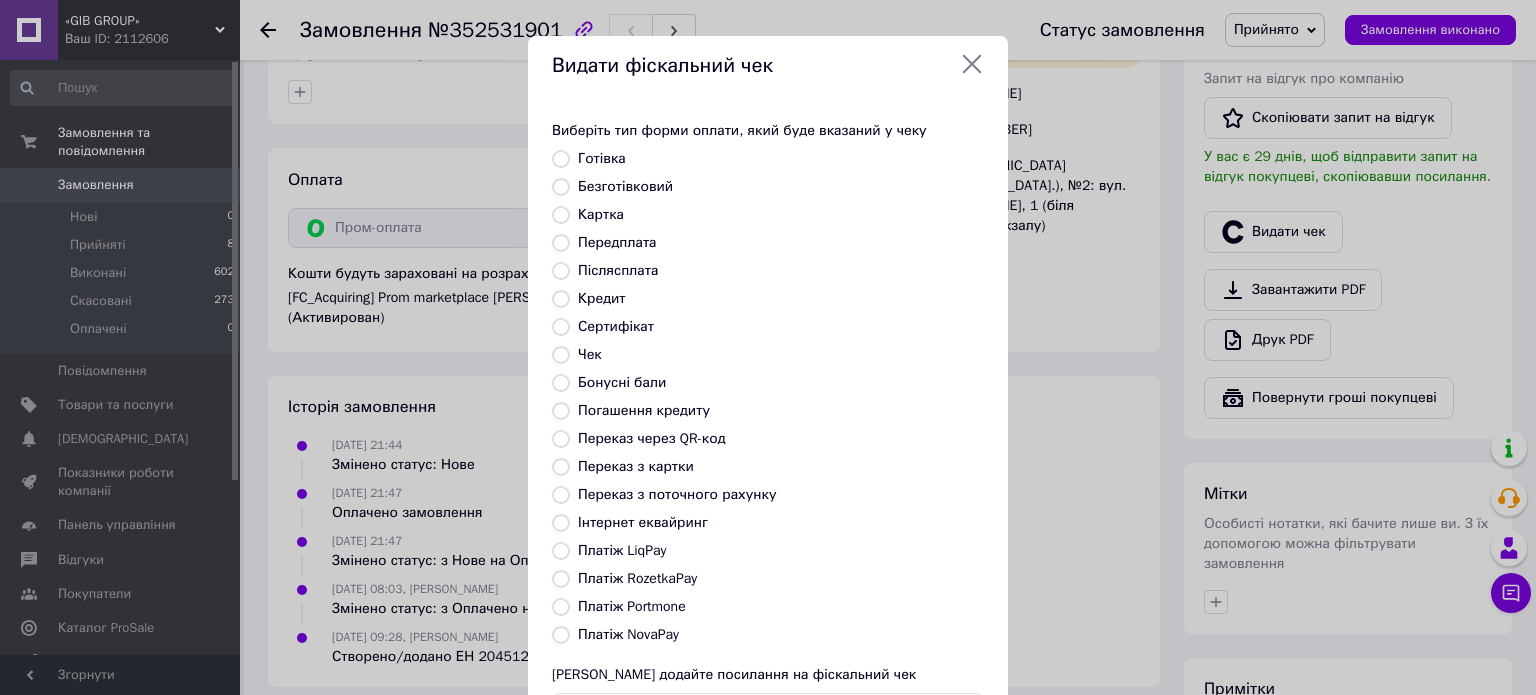 click on "Інтернет еквайринг" at bounding box center [643, 522] 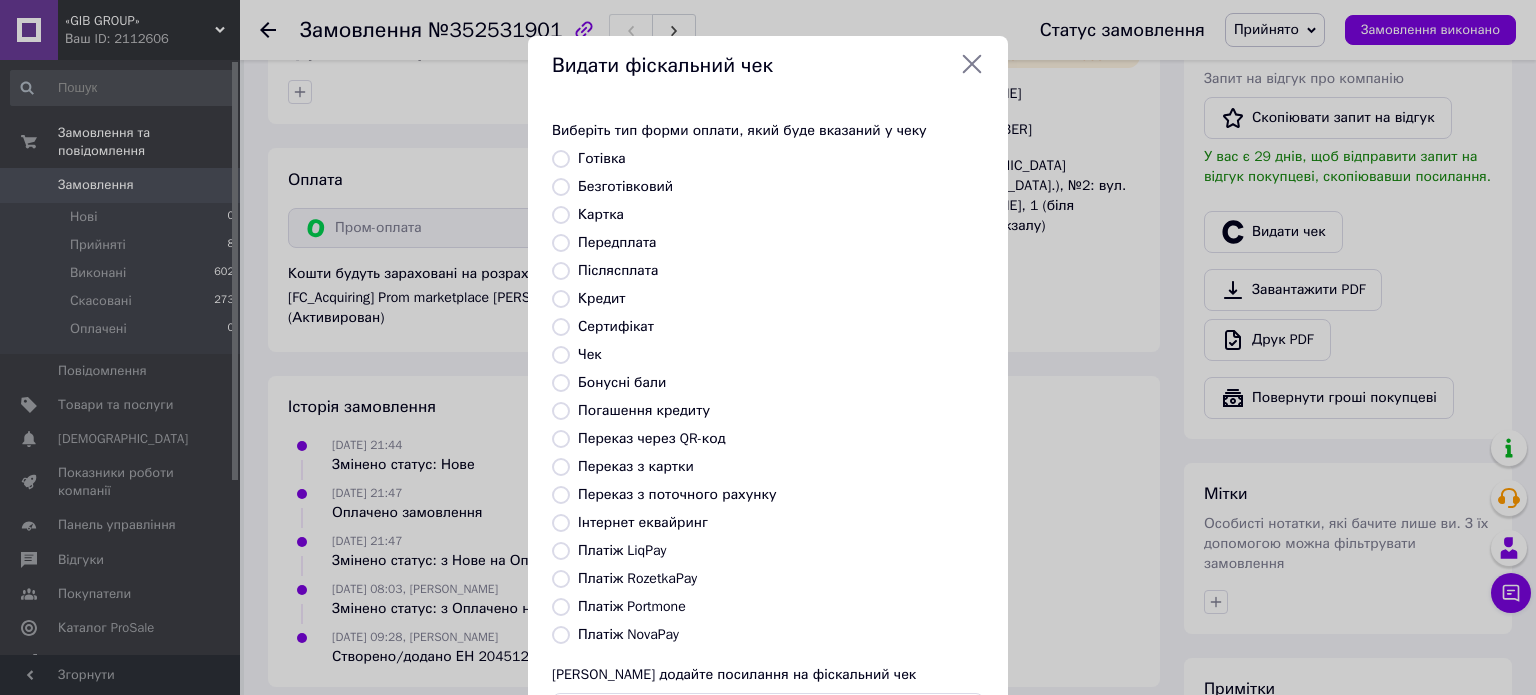 radio on "true" 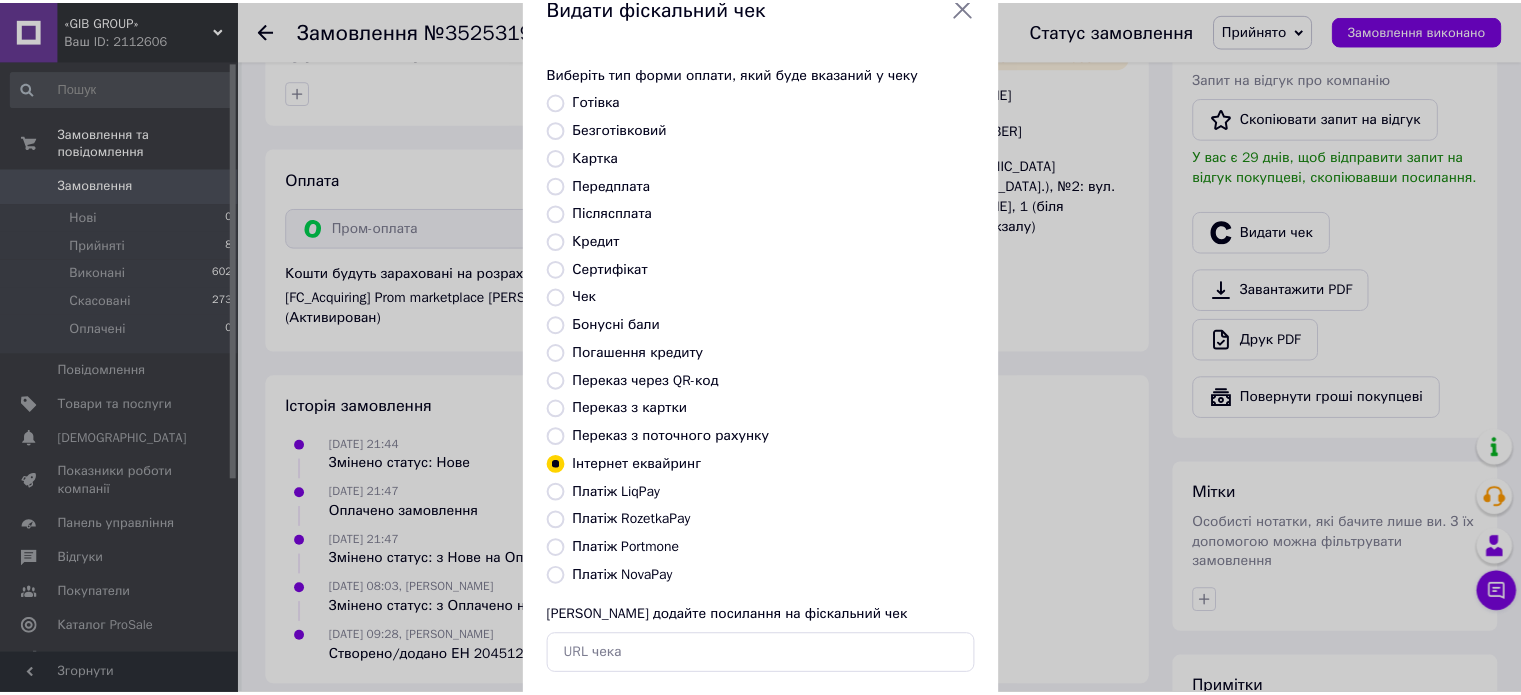 scroll, scrollTop: 163, scrollLeft: 0, axis: vertical 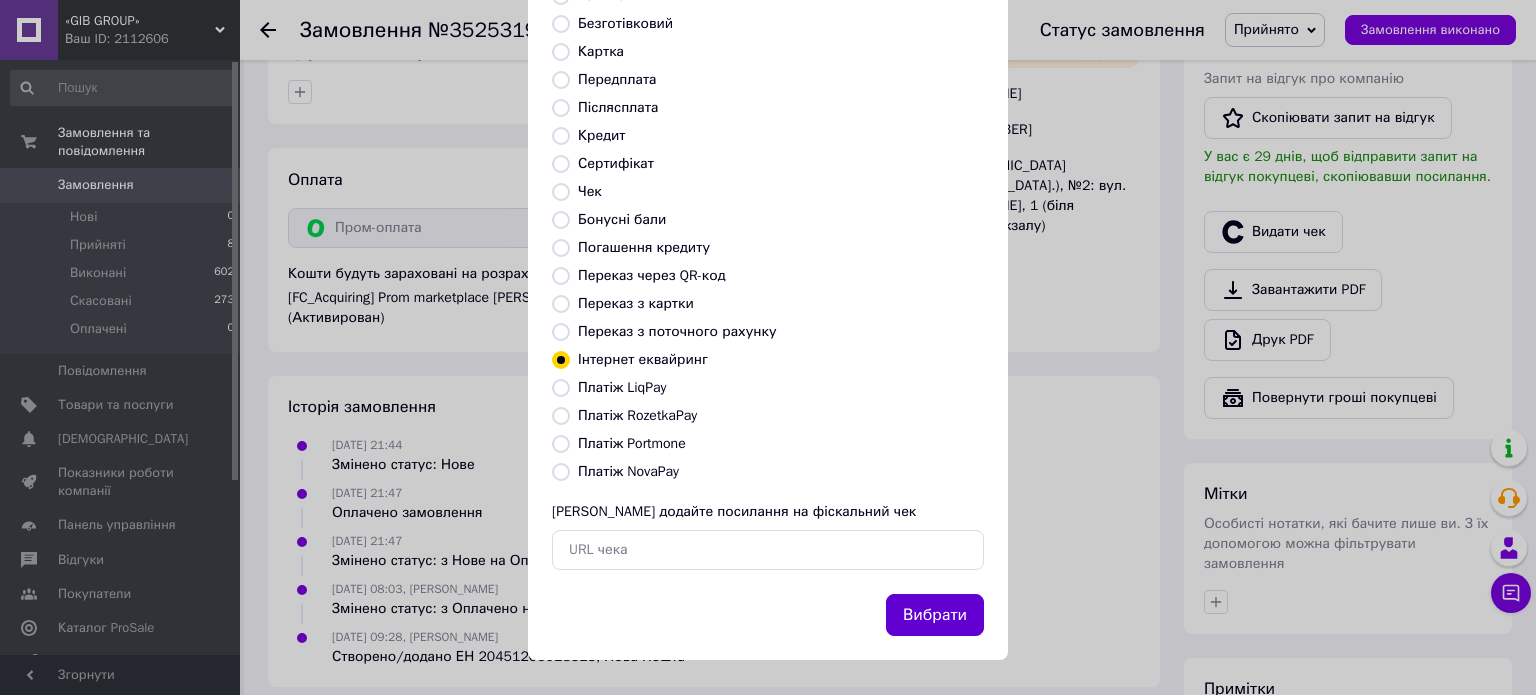 click on "Вибрати" at bounding box center (935, 615) 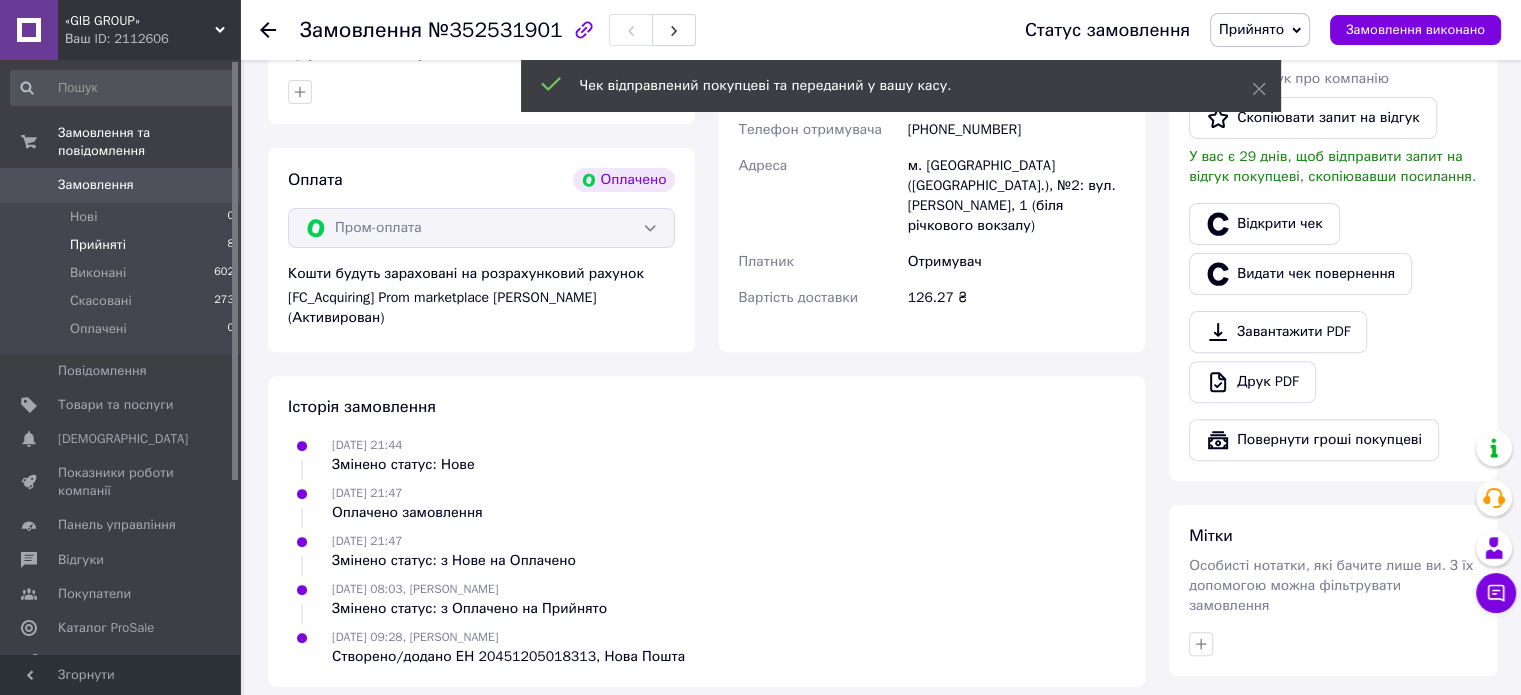 click on "Прийняті 8" at bounding box center [123, 245] 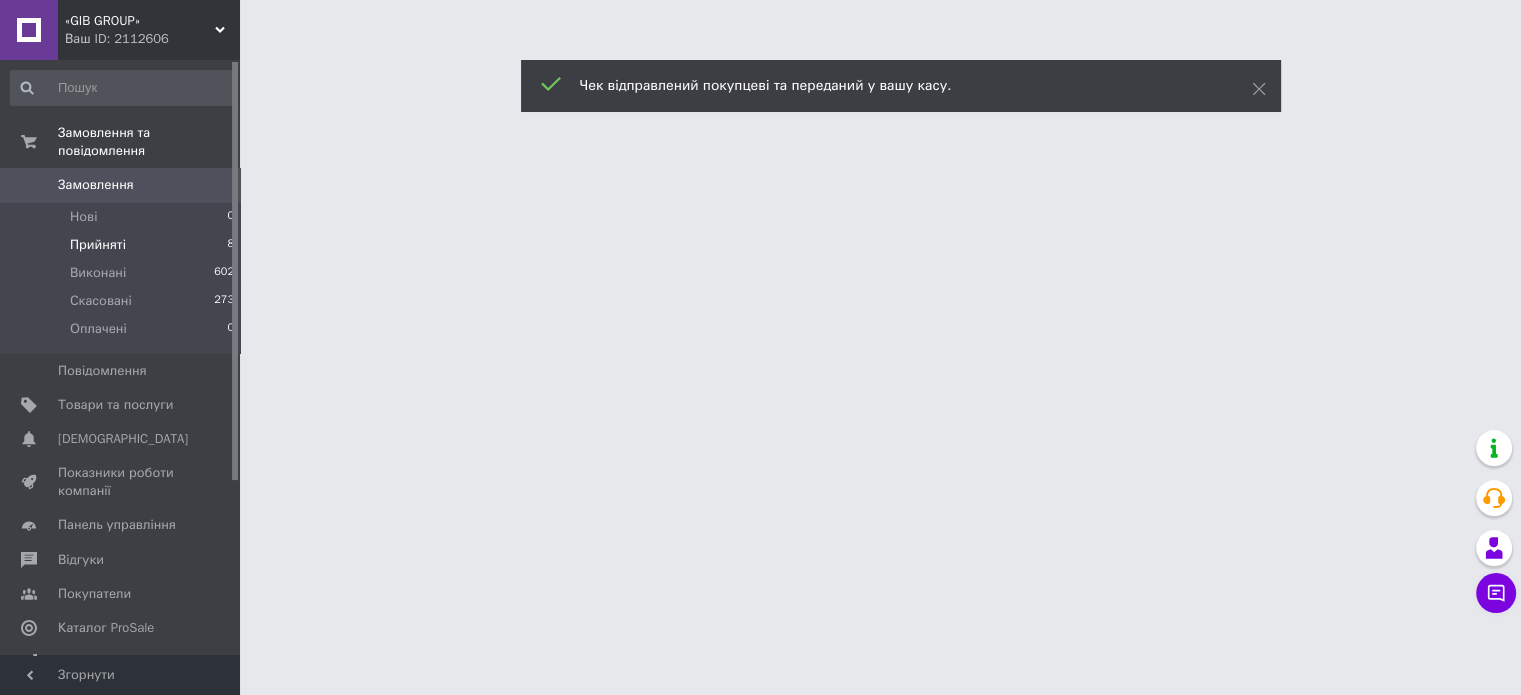 scroll, scrollTop: 0, scrollLeft: 0, axis: both 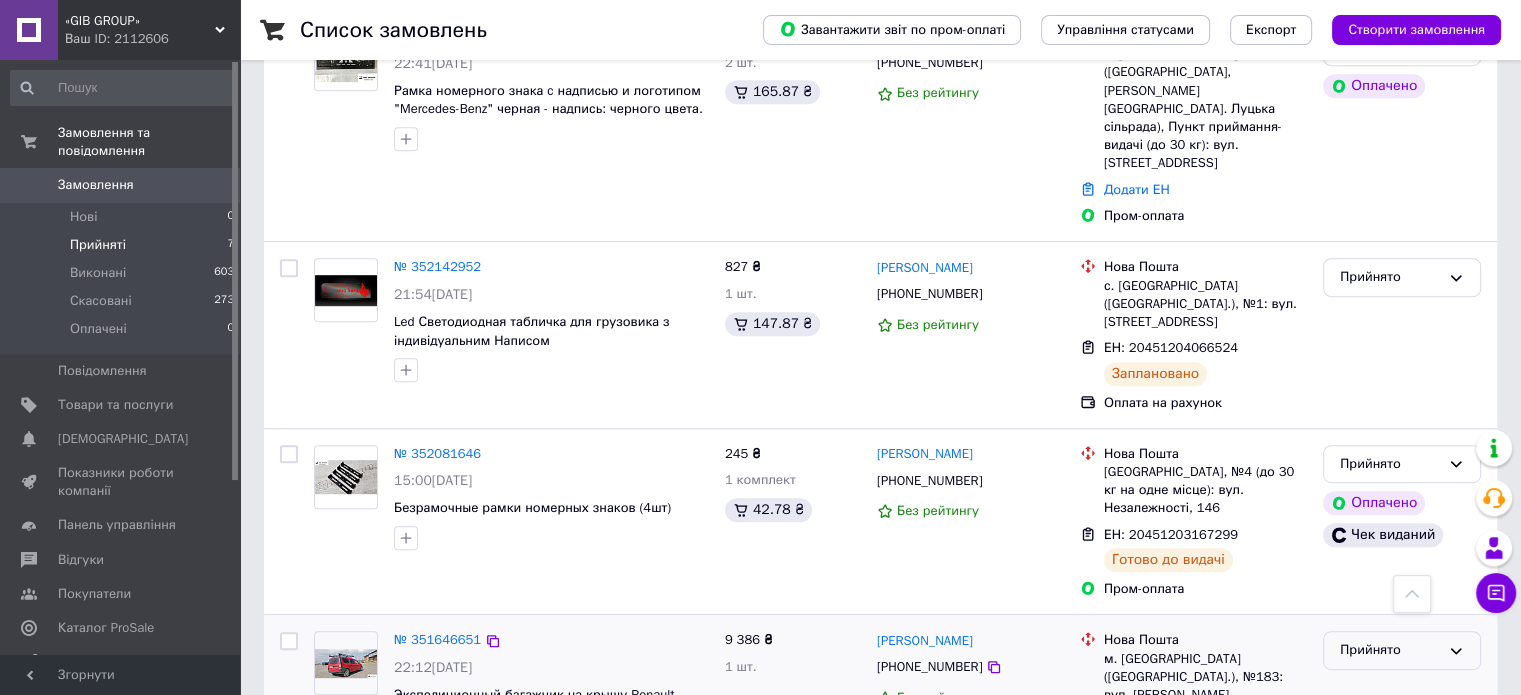 click on "Прийнято" at bounding box center (1390, 650) 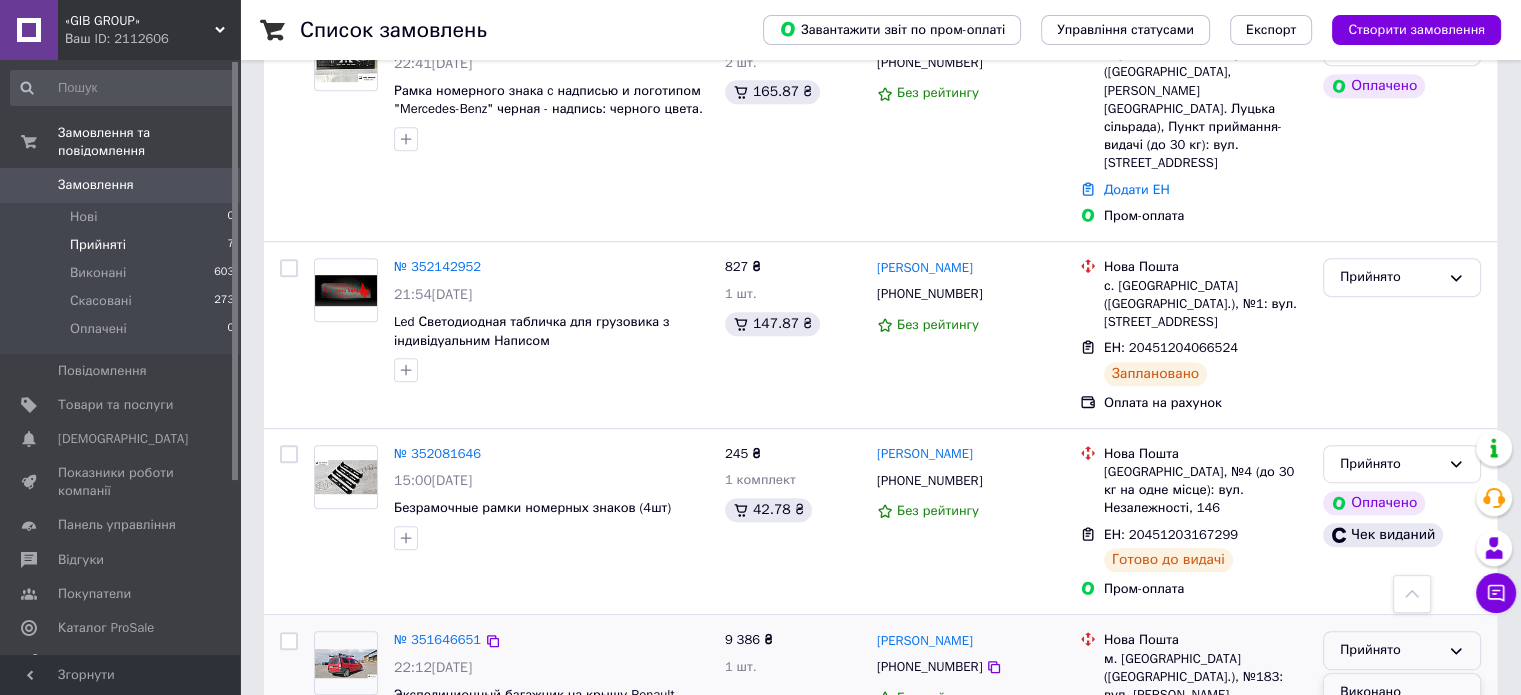 click on "Виконано" at bounding box center [1402, 692] 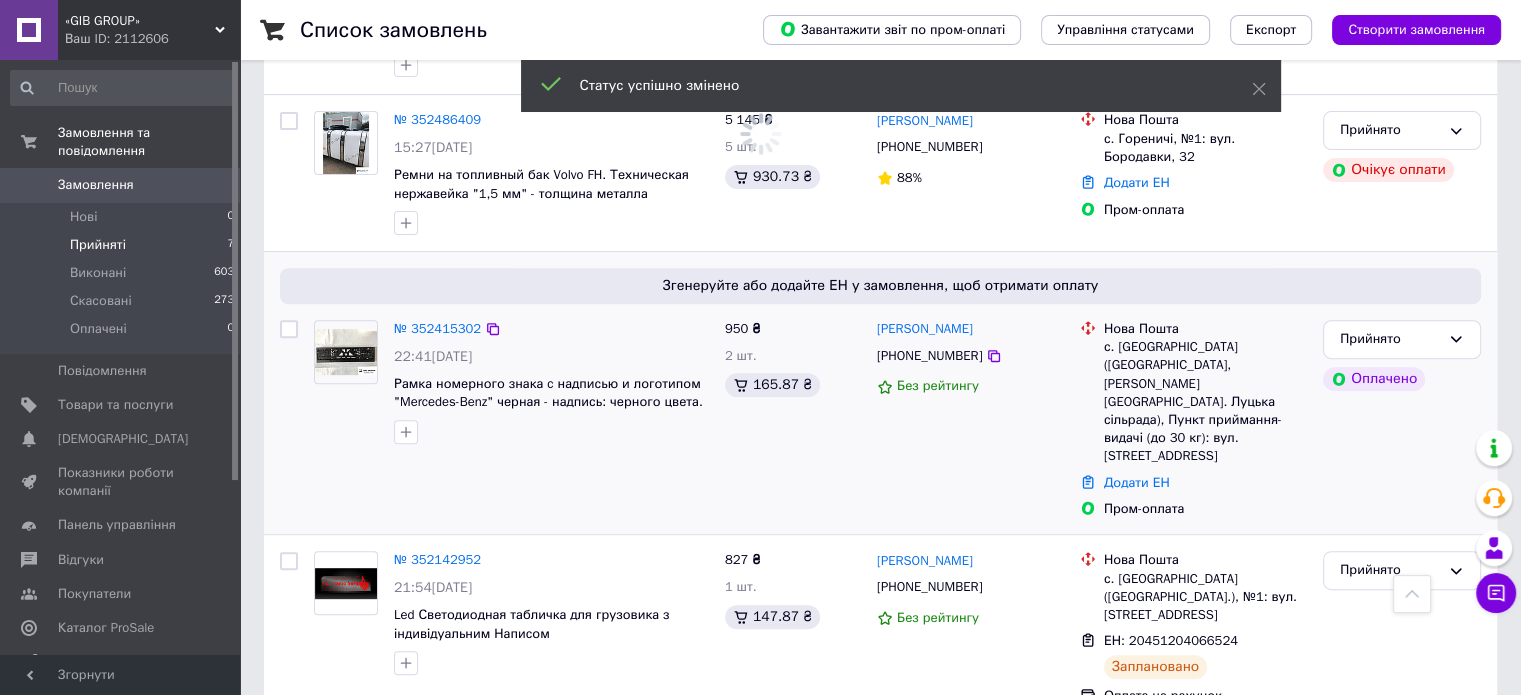 scroll, scrollTop: 684, scrollLeft: 0, axis: vertical 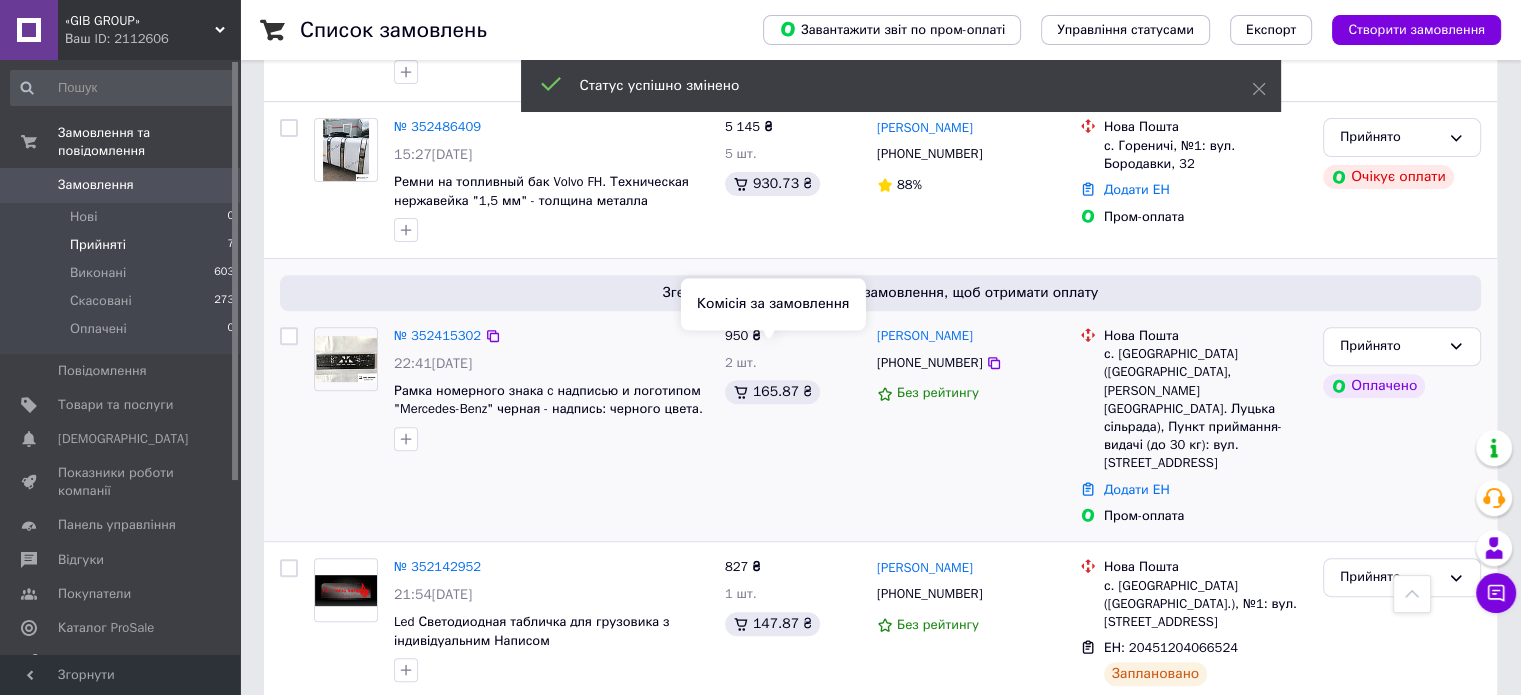 click on "[PHONE_NUMBER]" at bounding box center (929, 363) 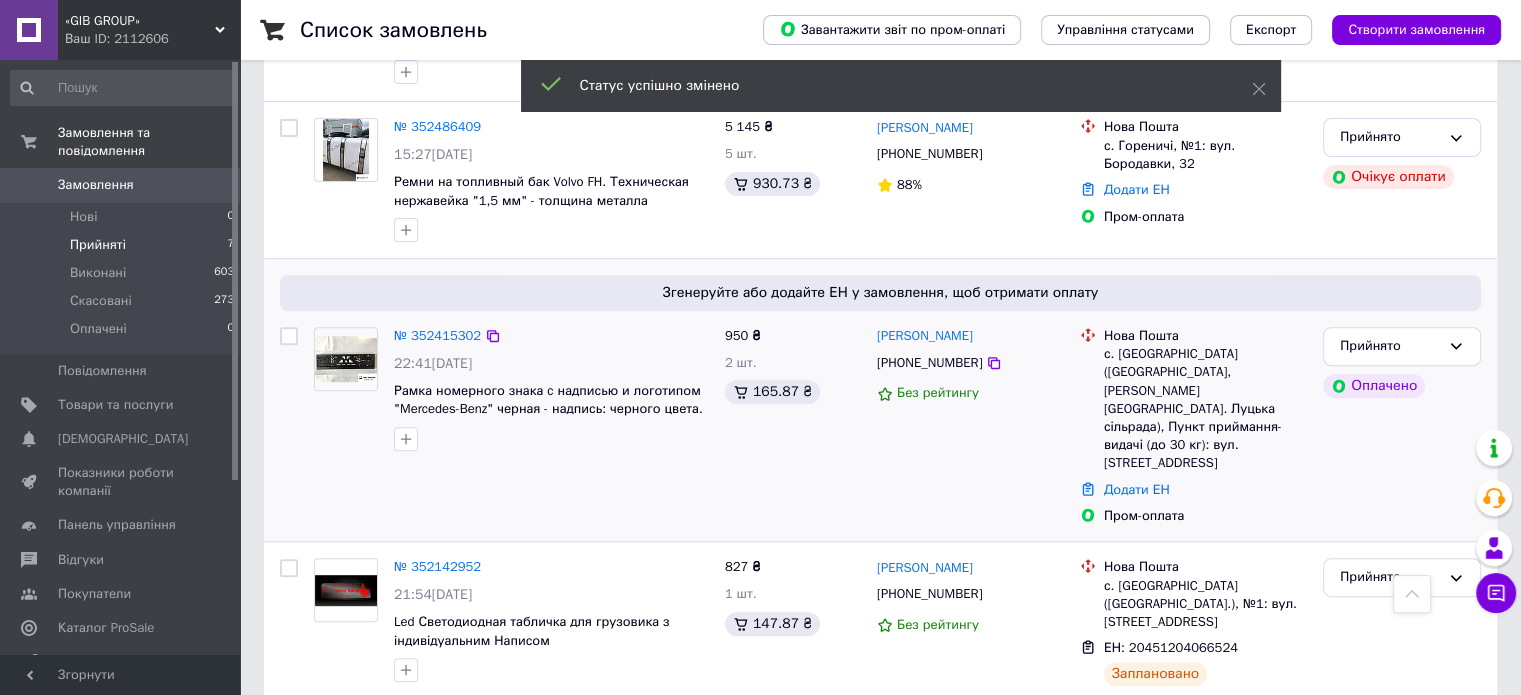 click on "[PHONE_NUMBER]" at bounding box center [929, 363] 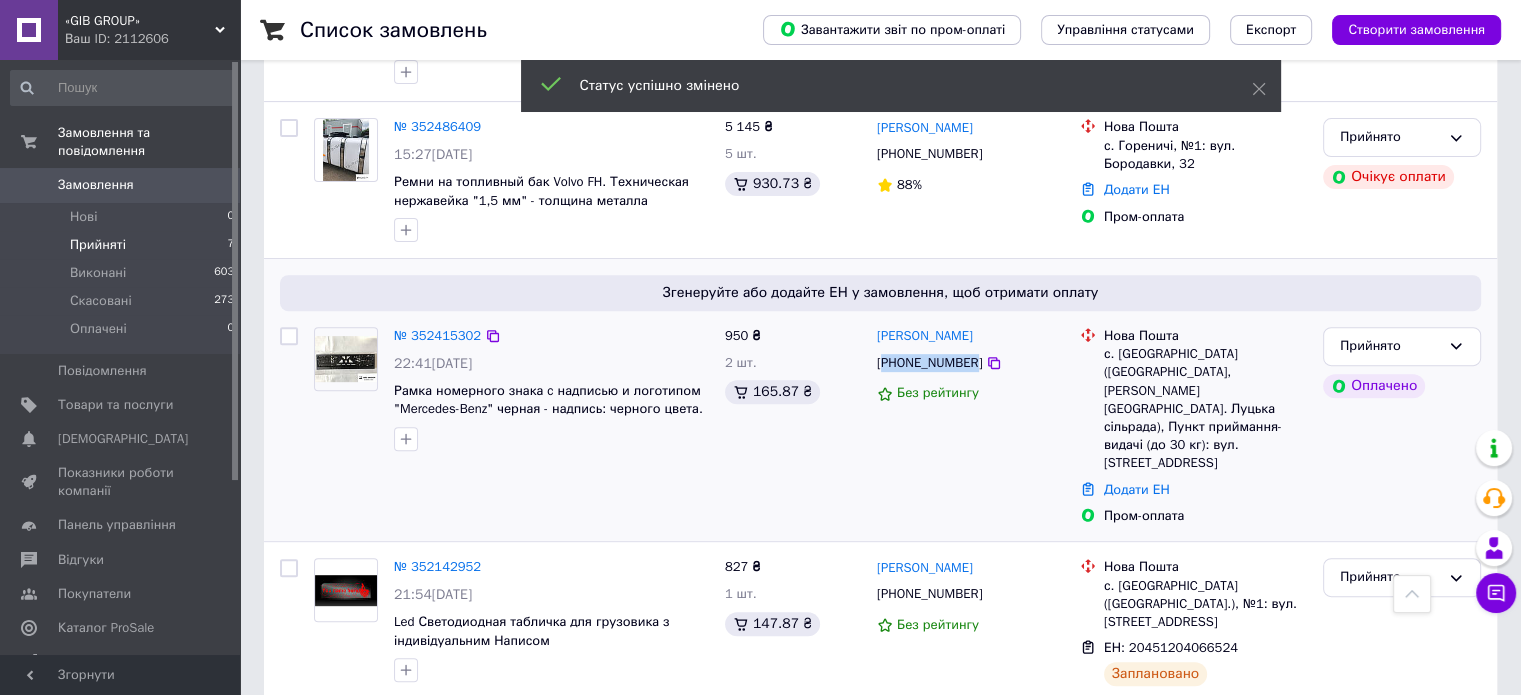 click on "[PHONE_NUMBER]" at bounding box center [929, 363] 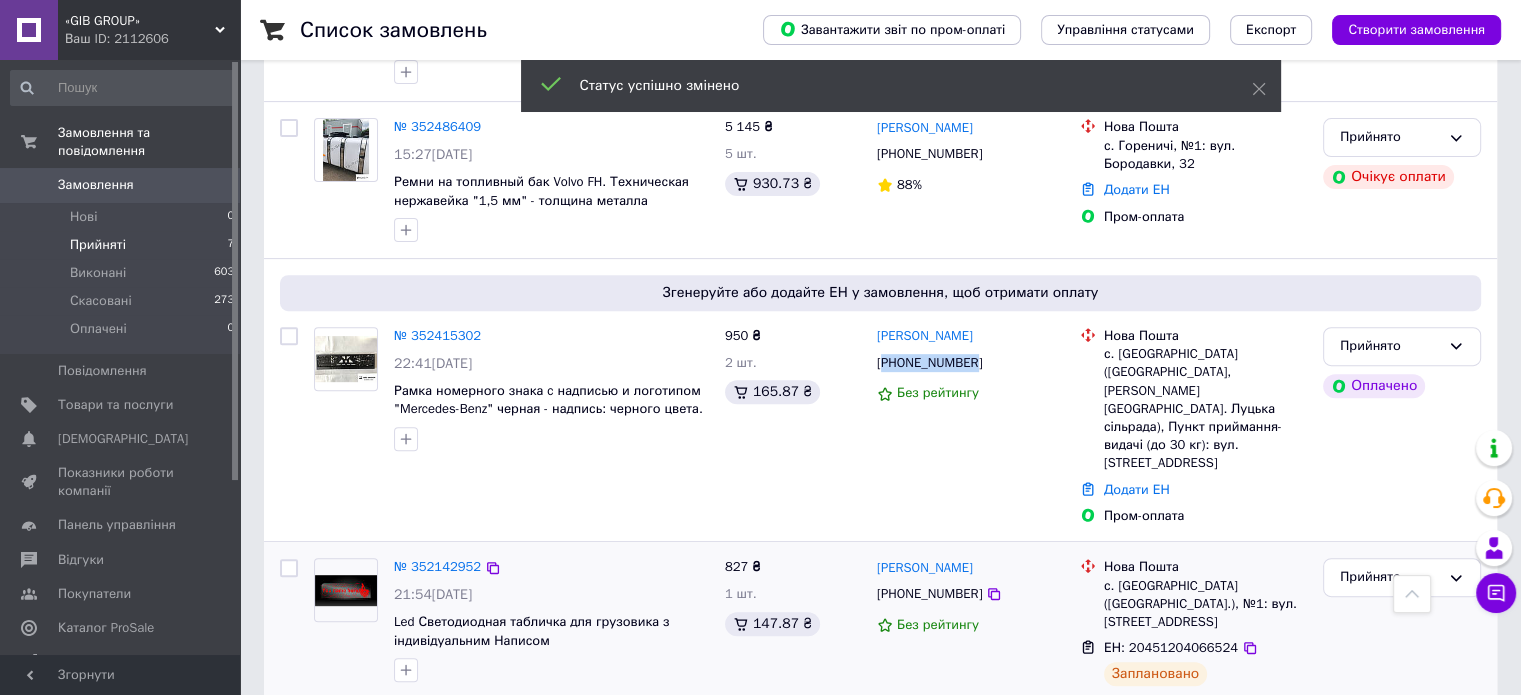 copy on "380683707097" 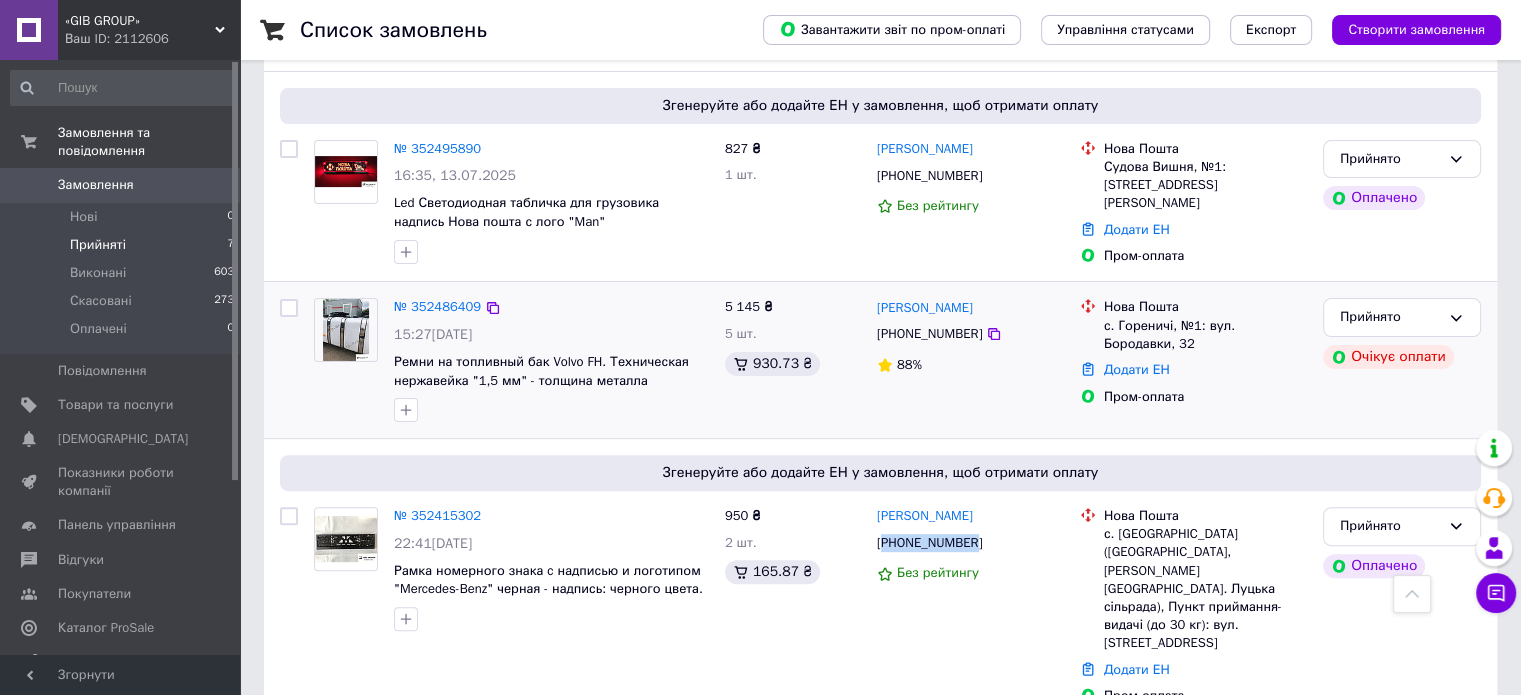 scroll, scrollTop: 484, scrollLeft: 0, axis: vertical 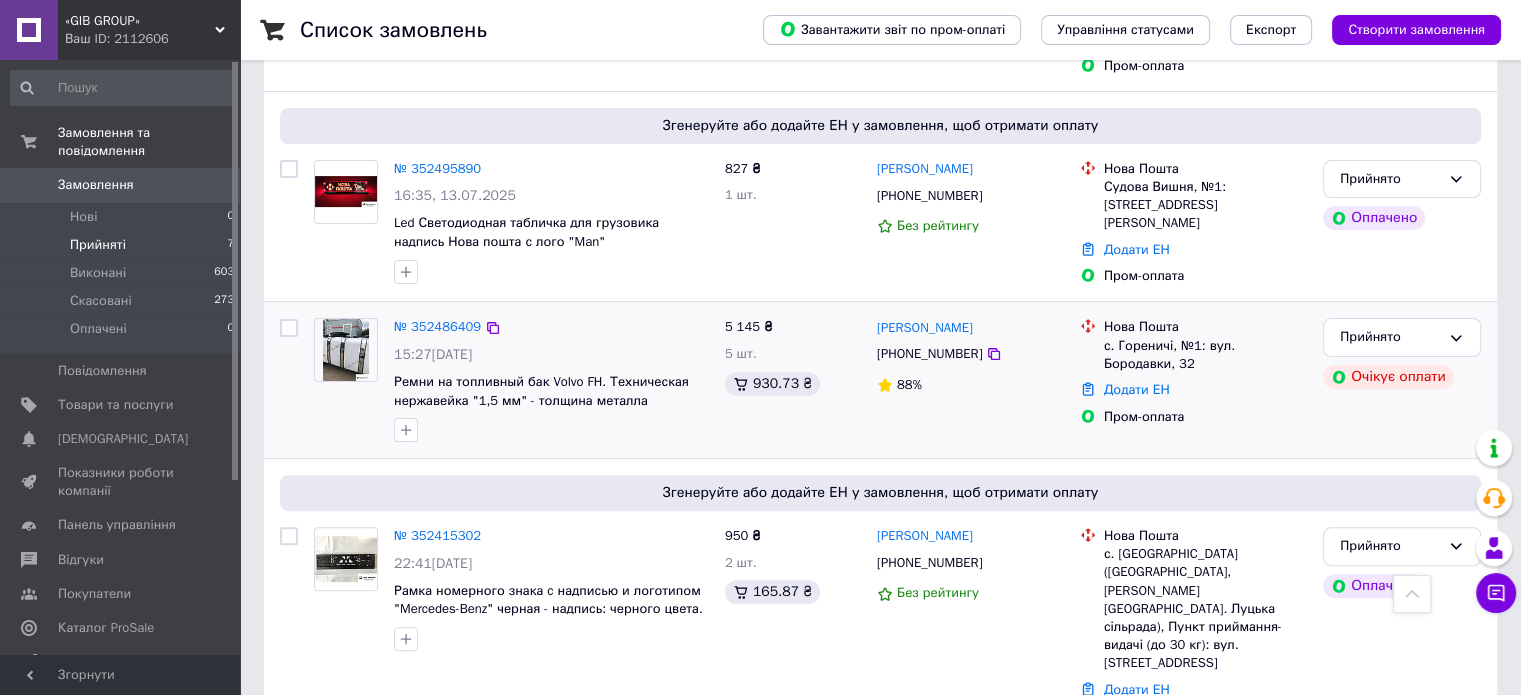 click on "[PHONE_NUMBER]" at bounding box center [929, 354] 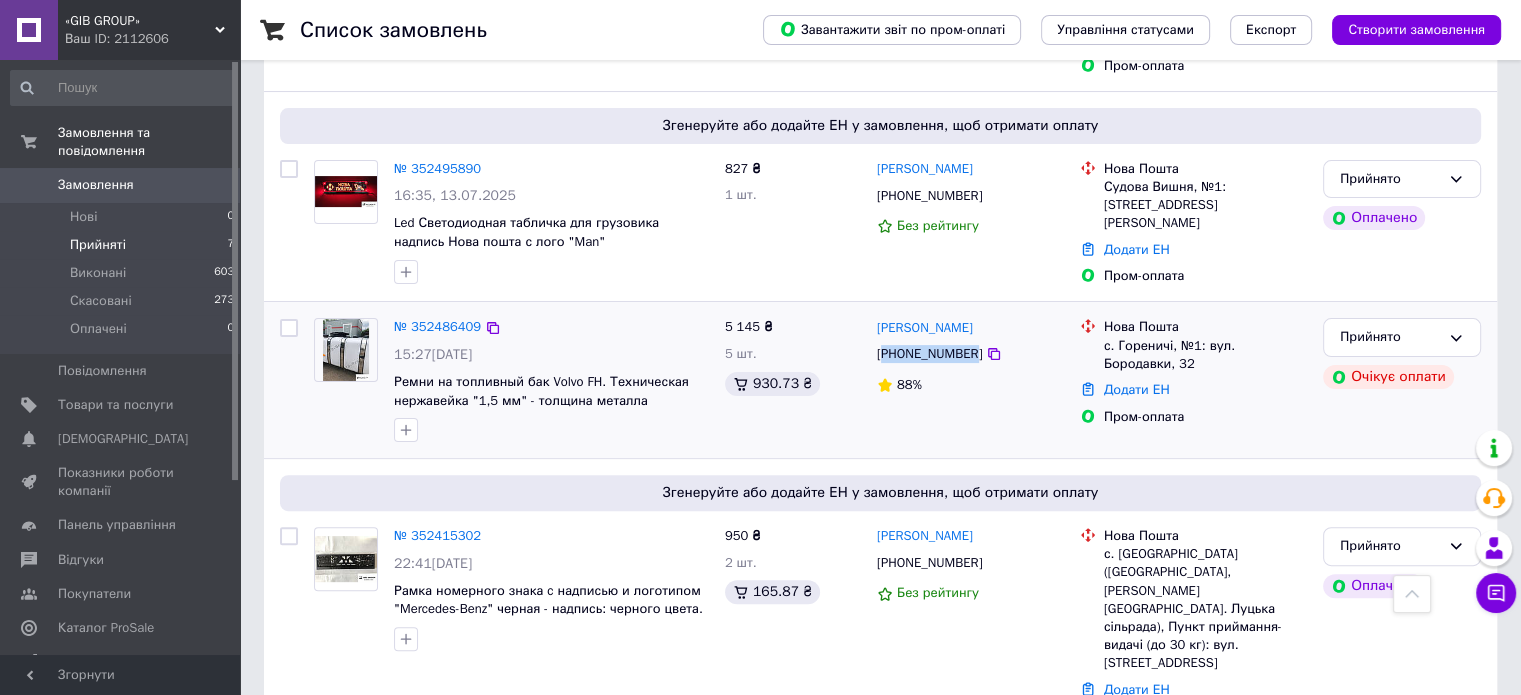 click on "[PHONE_NUMBER]" at bounding box center (929, 354) 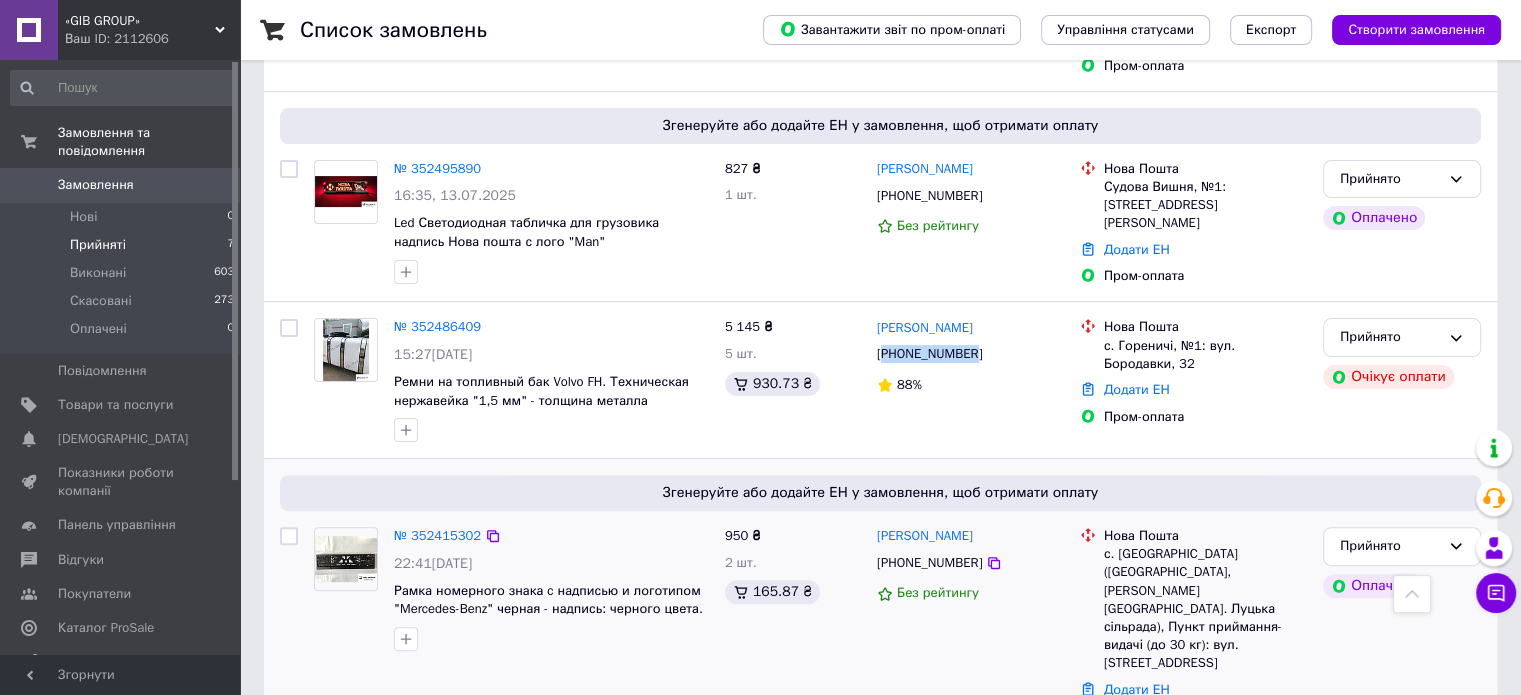 copy on "380973462911" 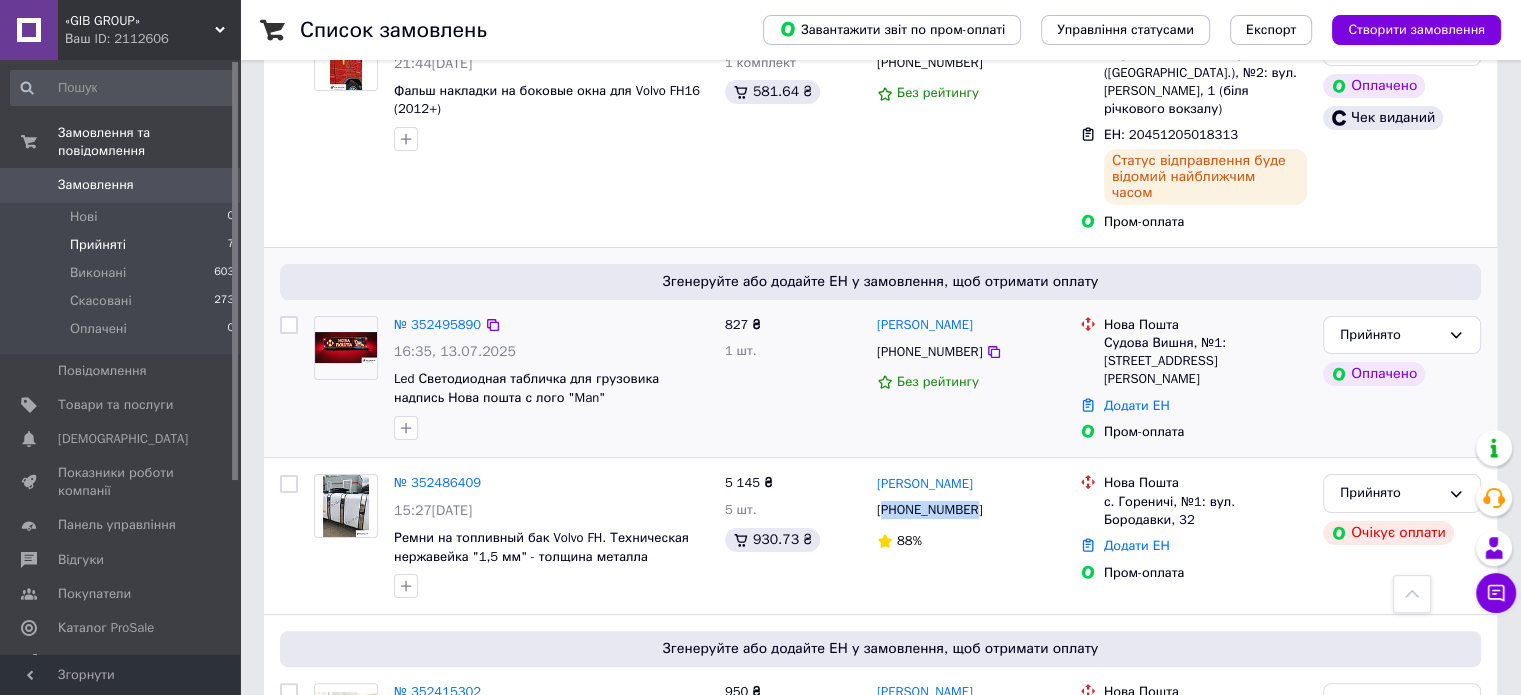 scroll, scrollTop: 284, scrollLeft: 0, axis: vertical 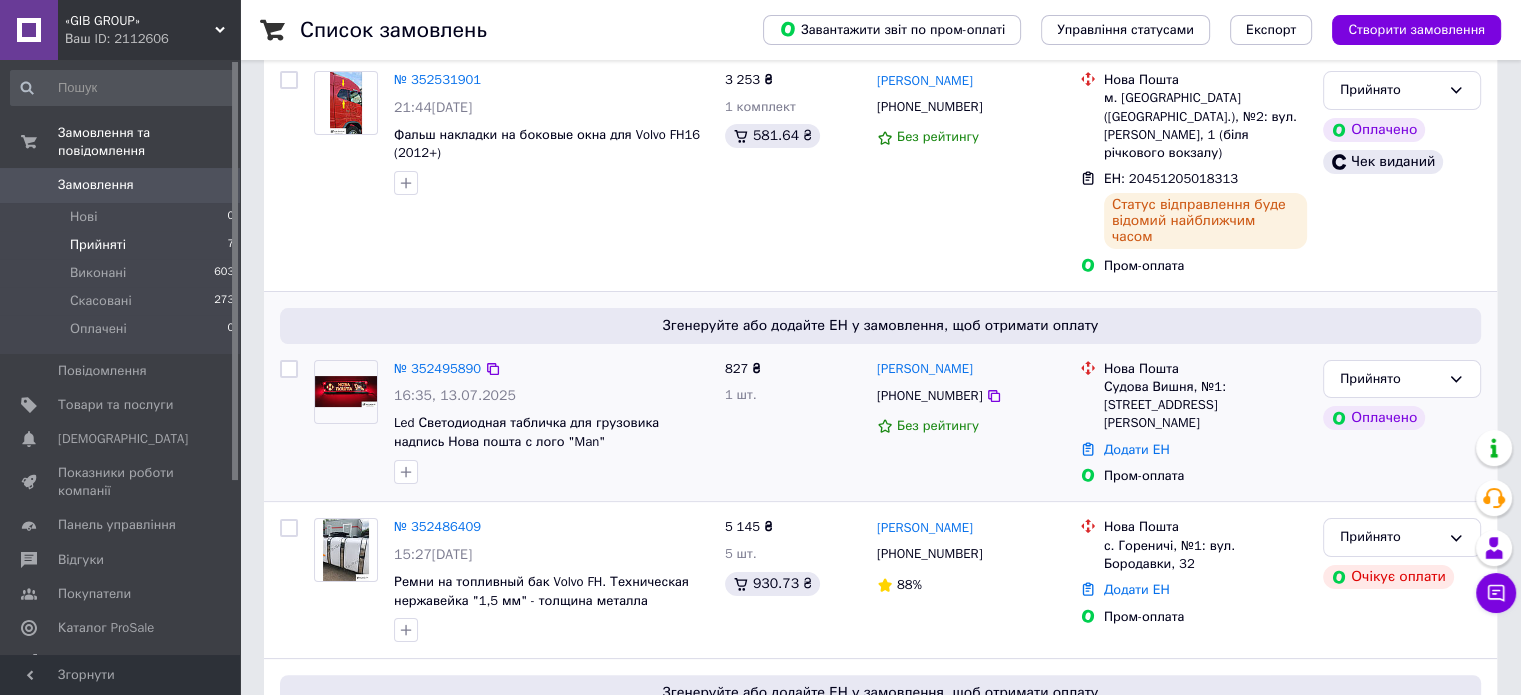 click on "[PHONE_NUMBER]" at bounding box center (929, 396) 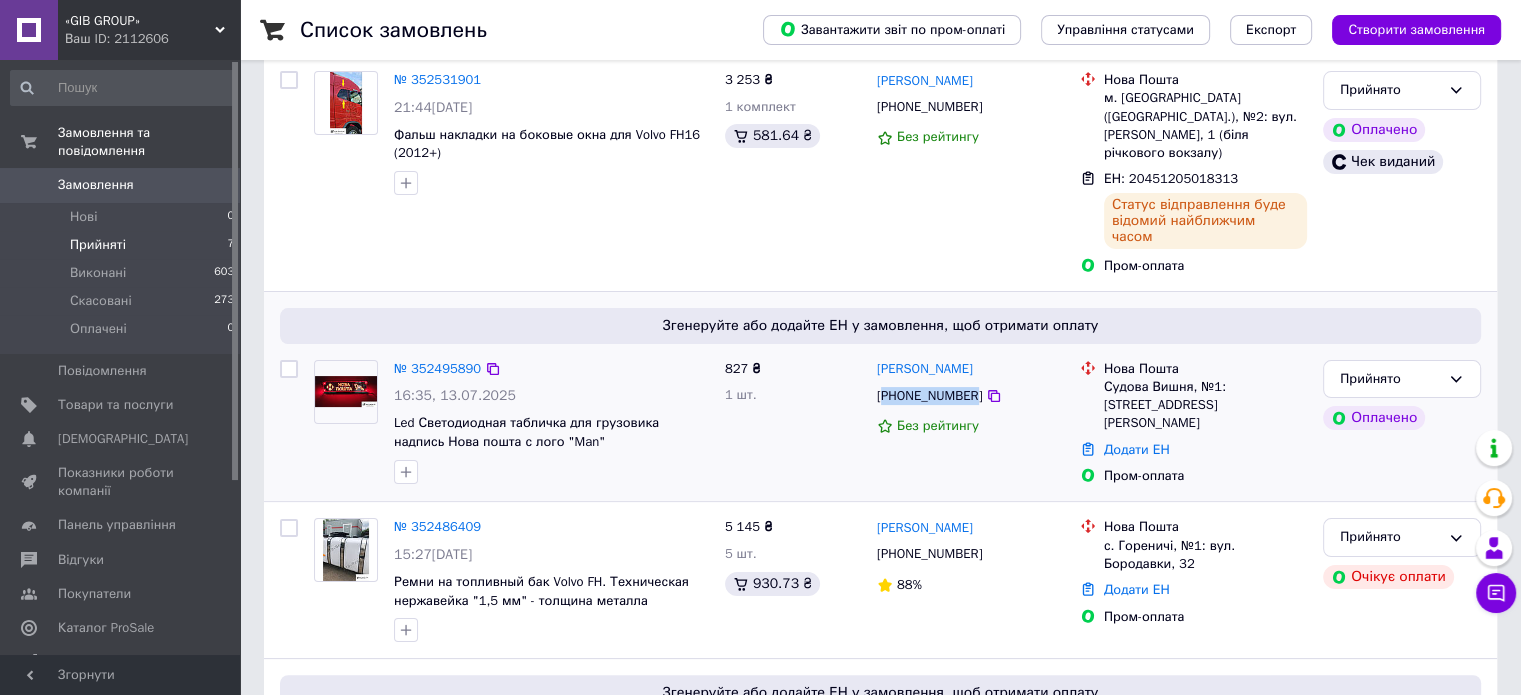 click on "[PHONE_NUMBER]" at bounding box center (929, 396) 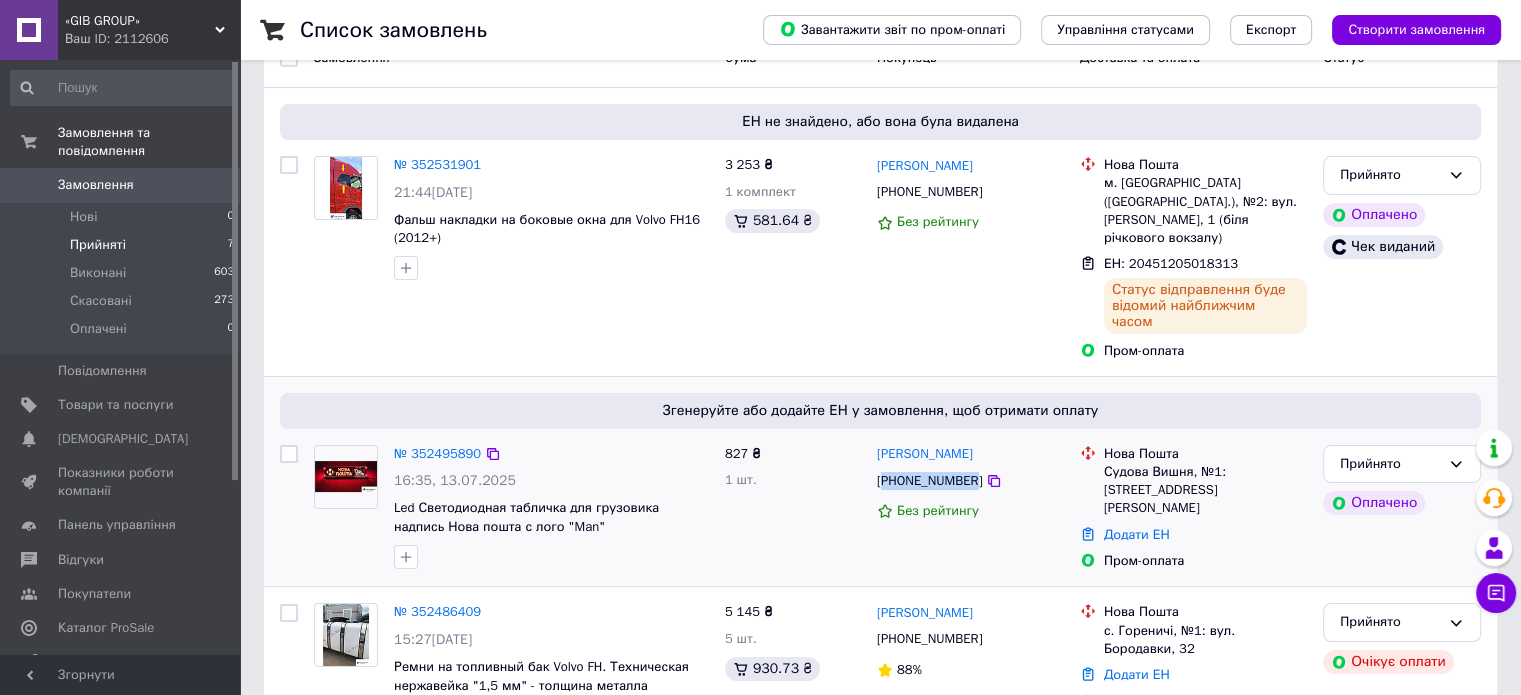 scroll, scrollTop: 200, scrollLeft: 0, axis: vertical 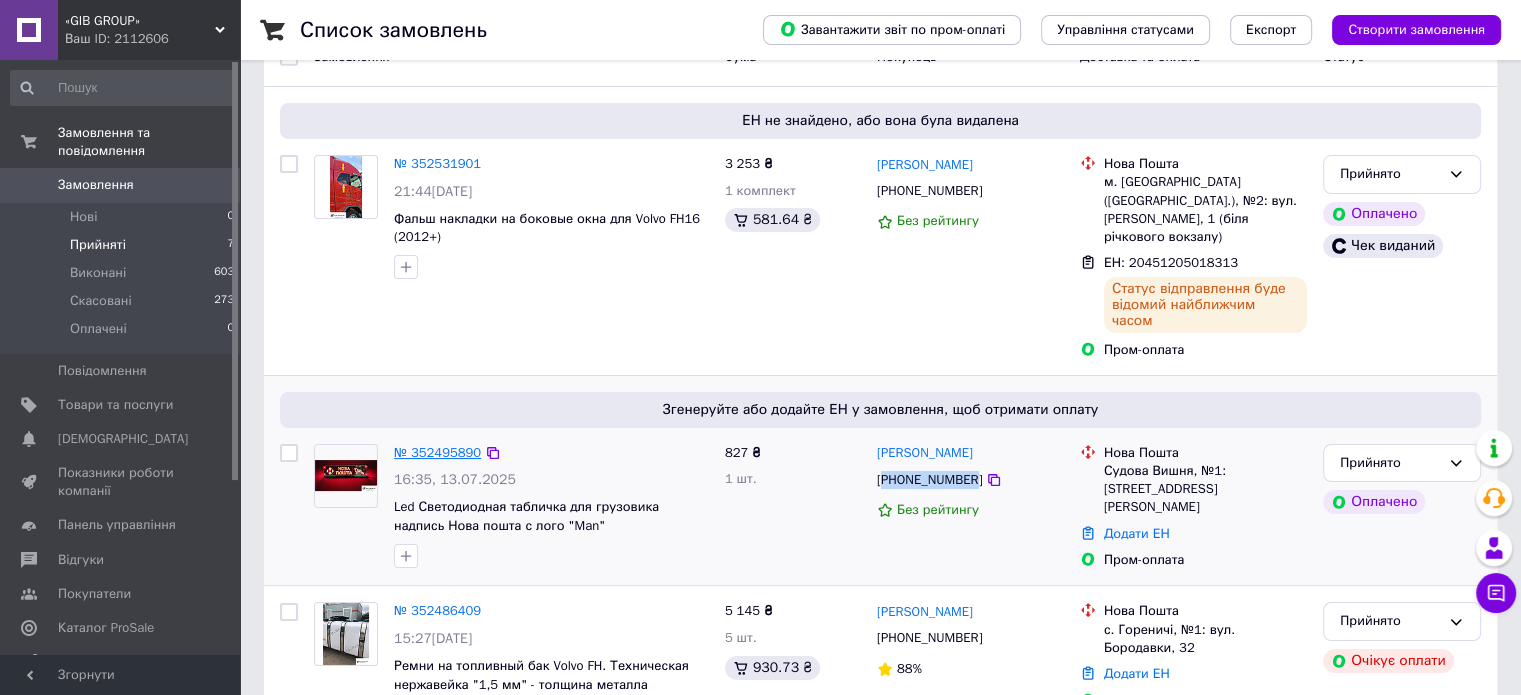 click on "№ 352495890" at bounding box center (437, 452) 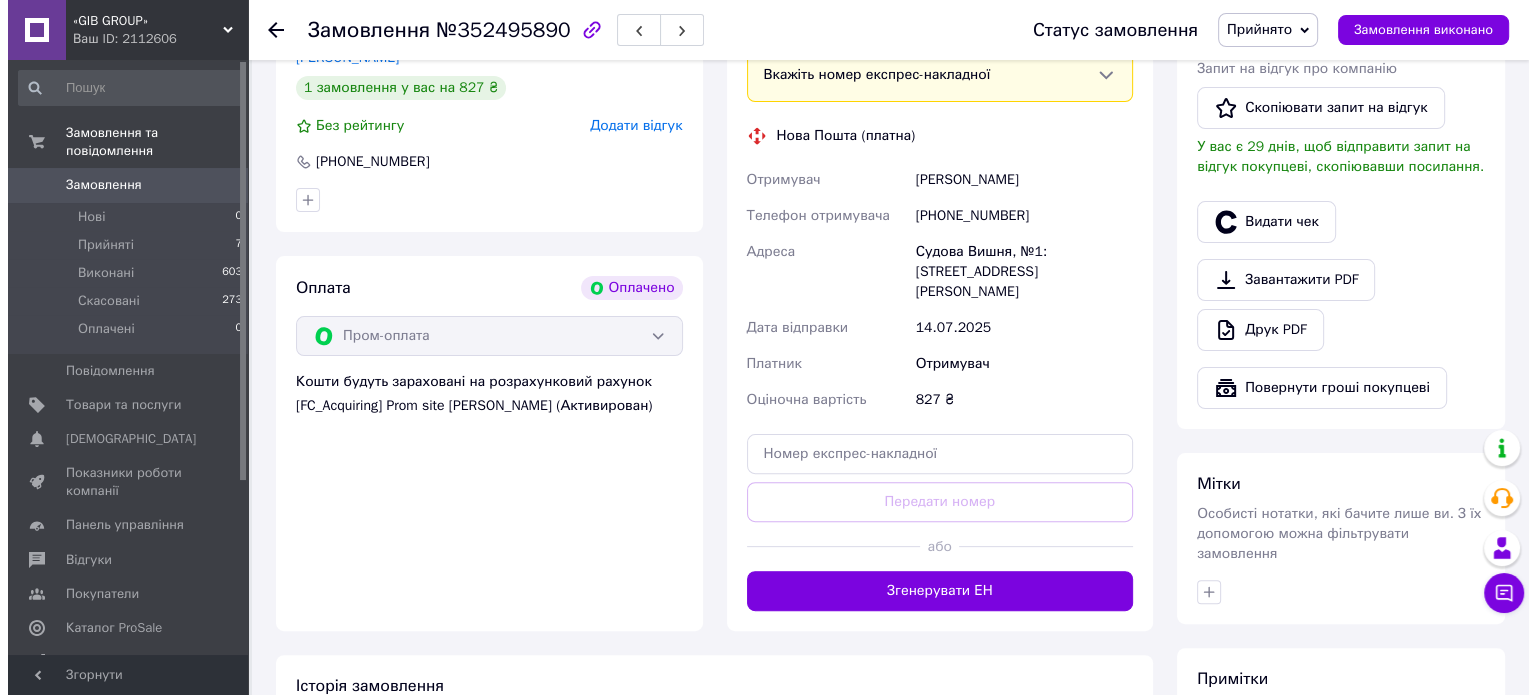 scroll, scrollTop: 500, scrollLeft: 0, axis: vertical 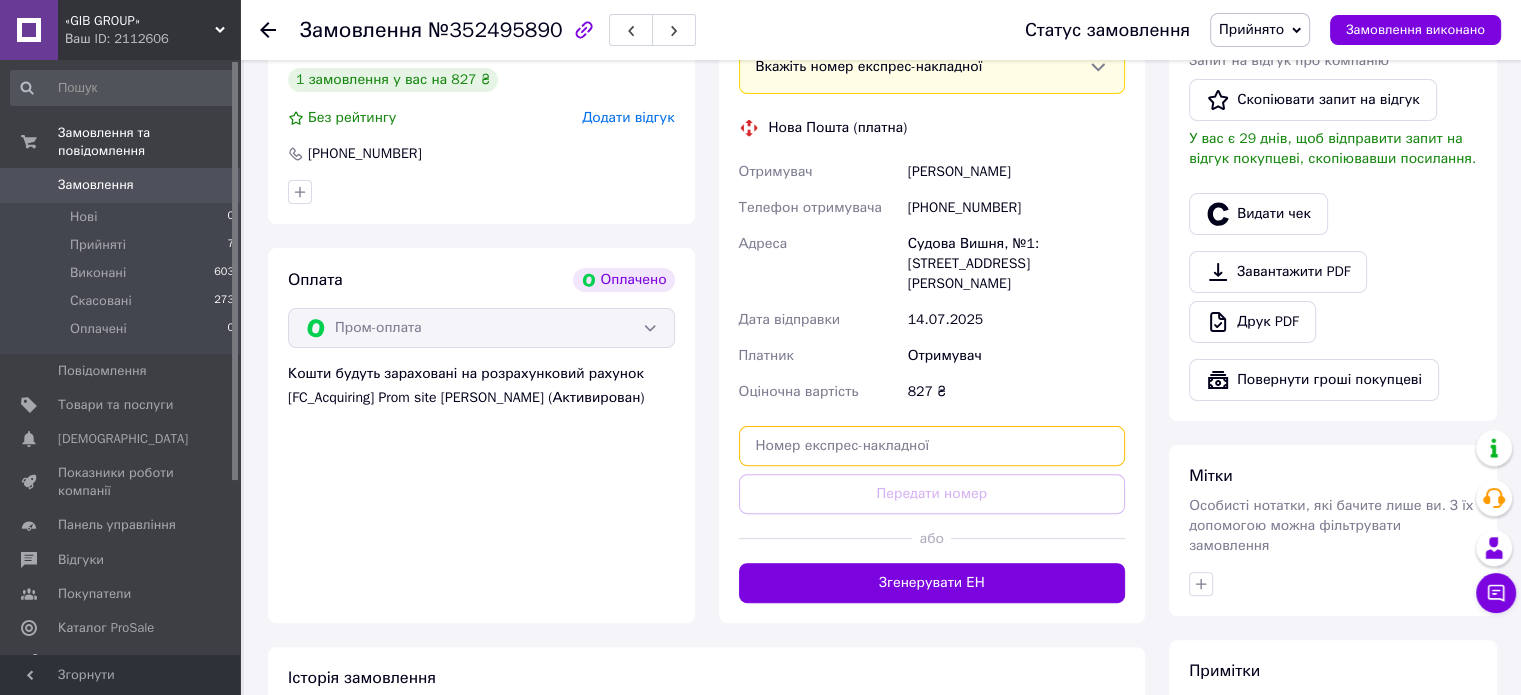 click at bounding box center [932, 446] 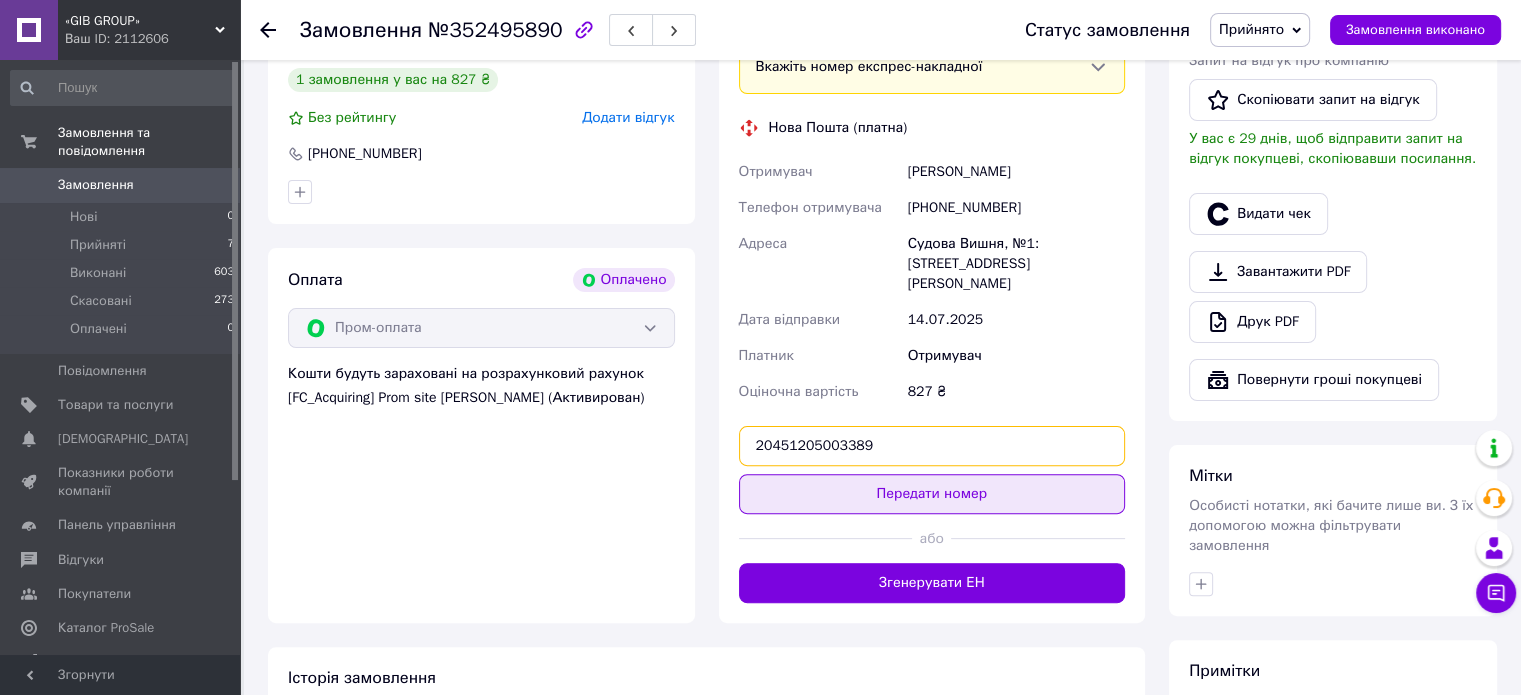 type on "20451205003389" 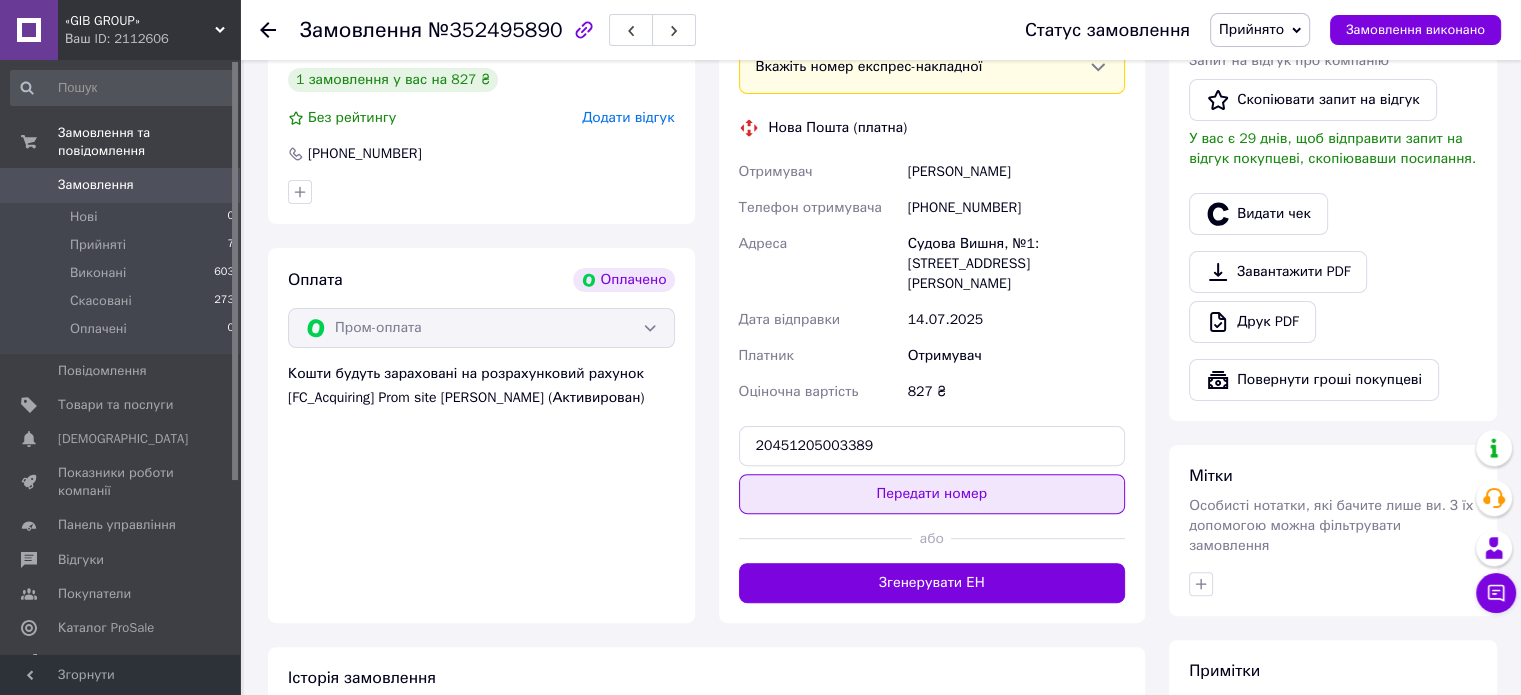 click on "Передати номер" at bounding box center [932, 494] 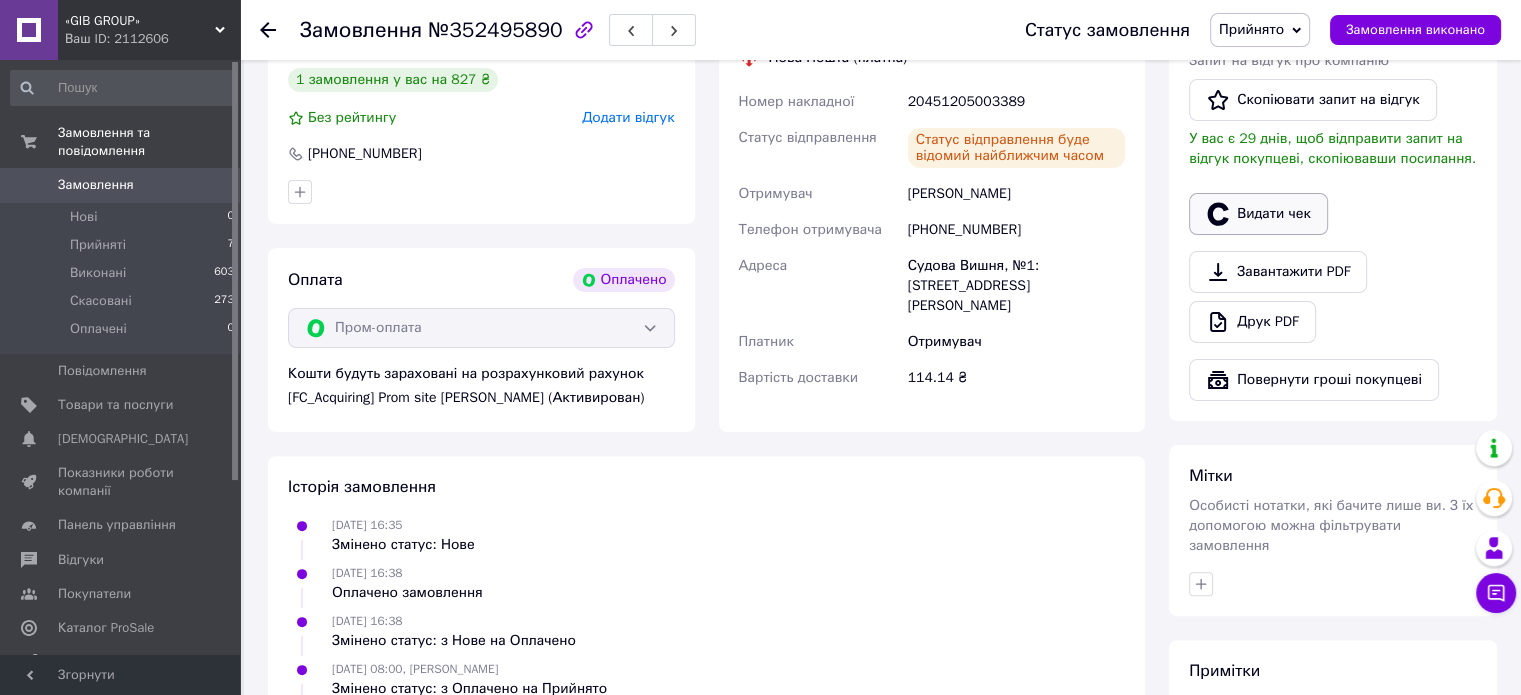 click on "Видати чек" at bounding box center [1258, 214] 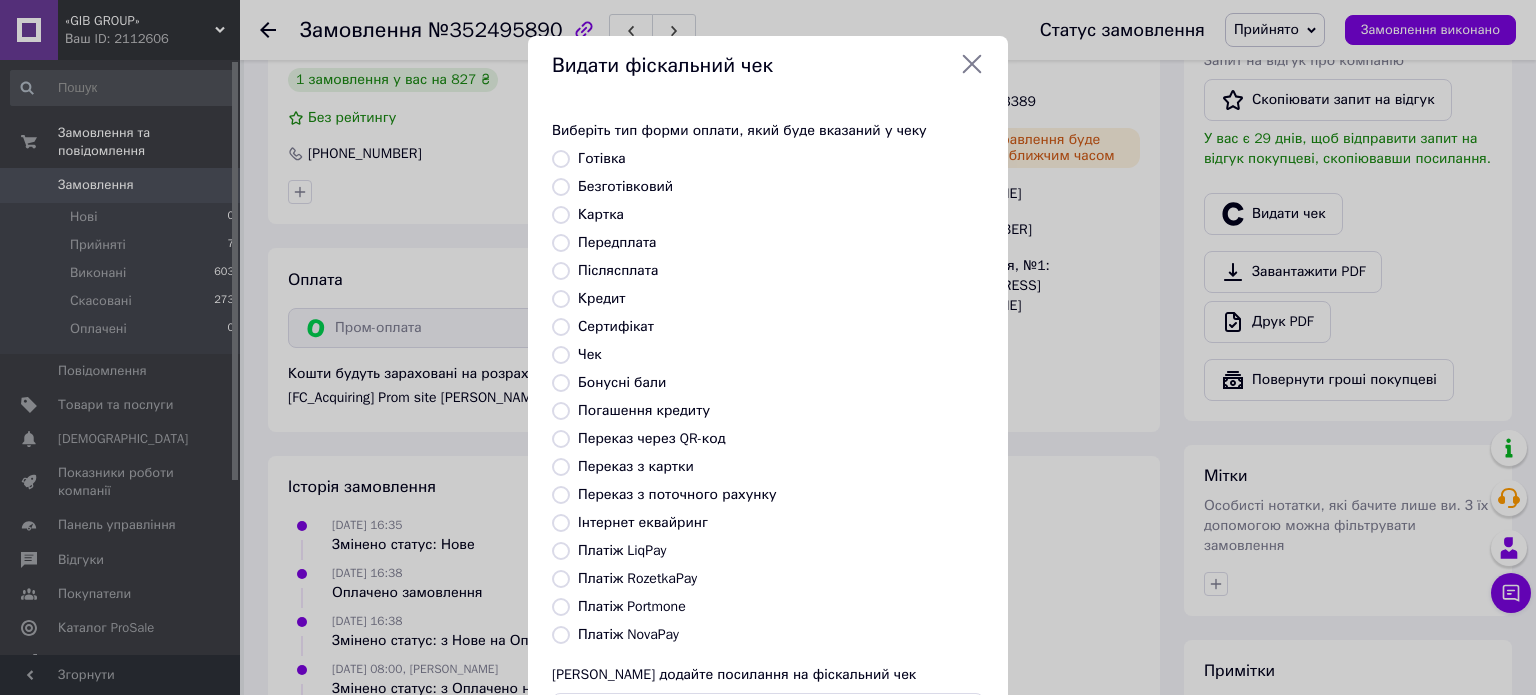 click on "Інтернет еквайринг" at bounding box center [643, 522] 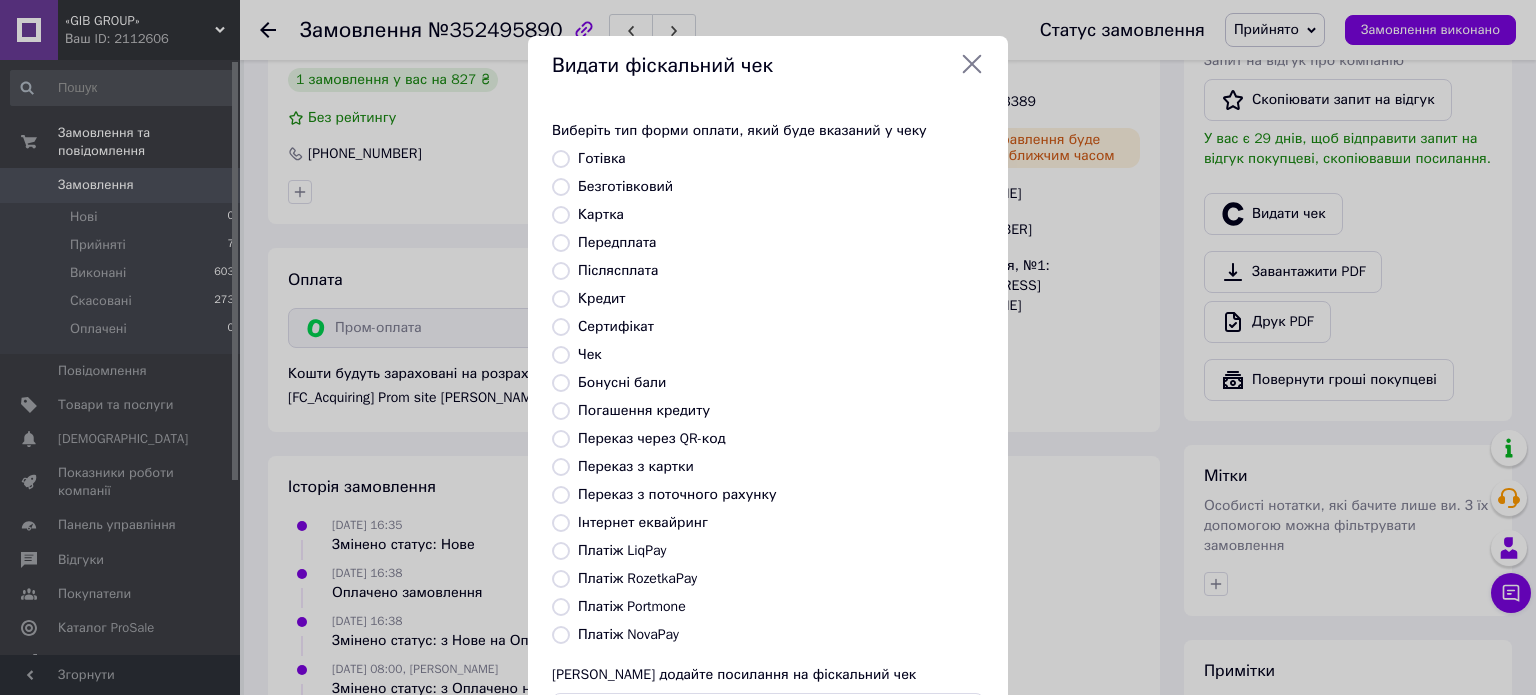radio on "true" 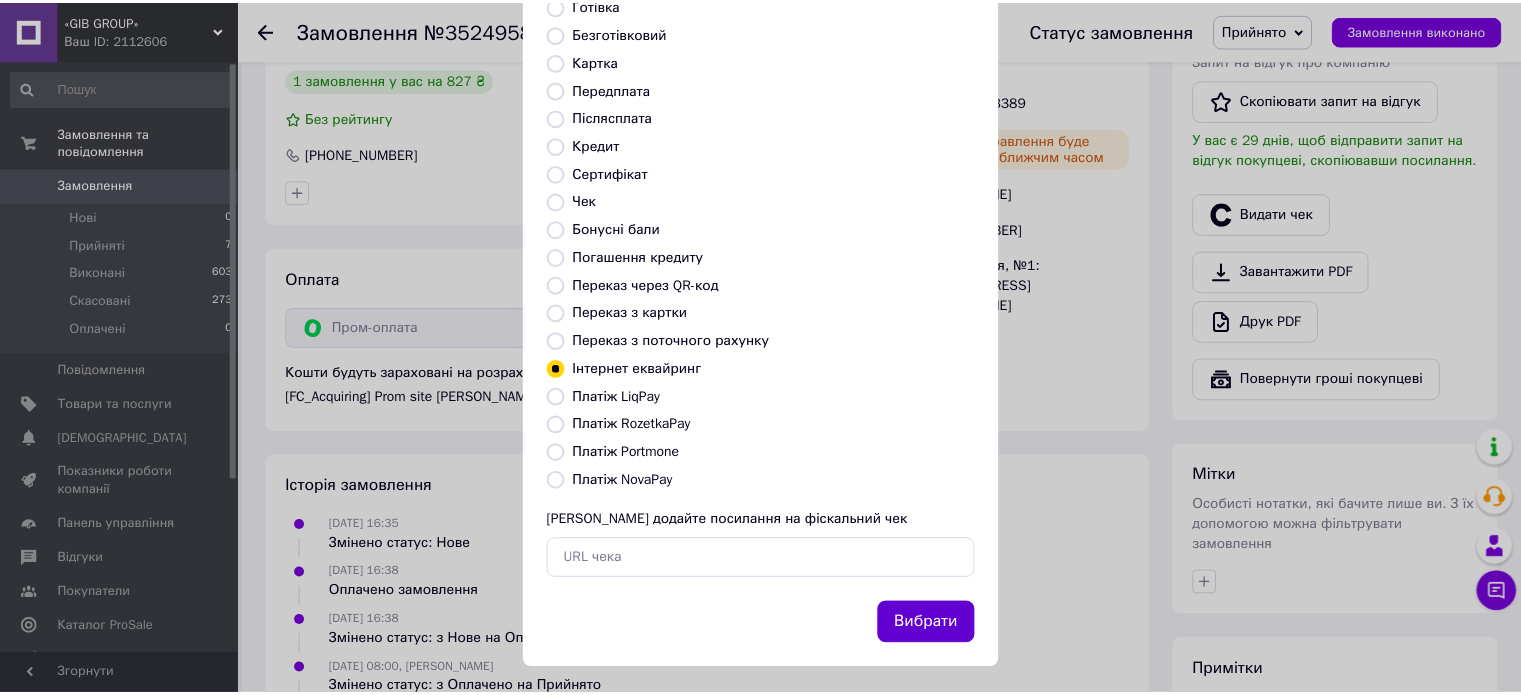 scroll, scrollTop: 163, scrollLeft: 0, axis: vertical 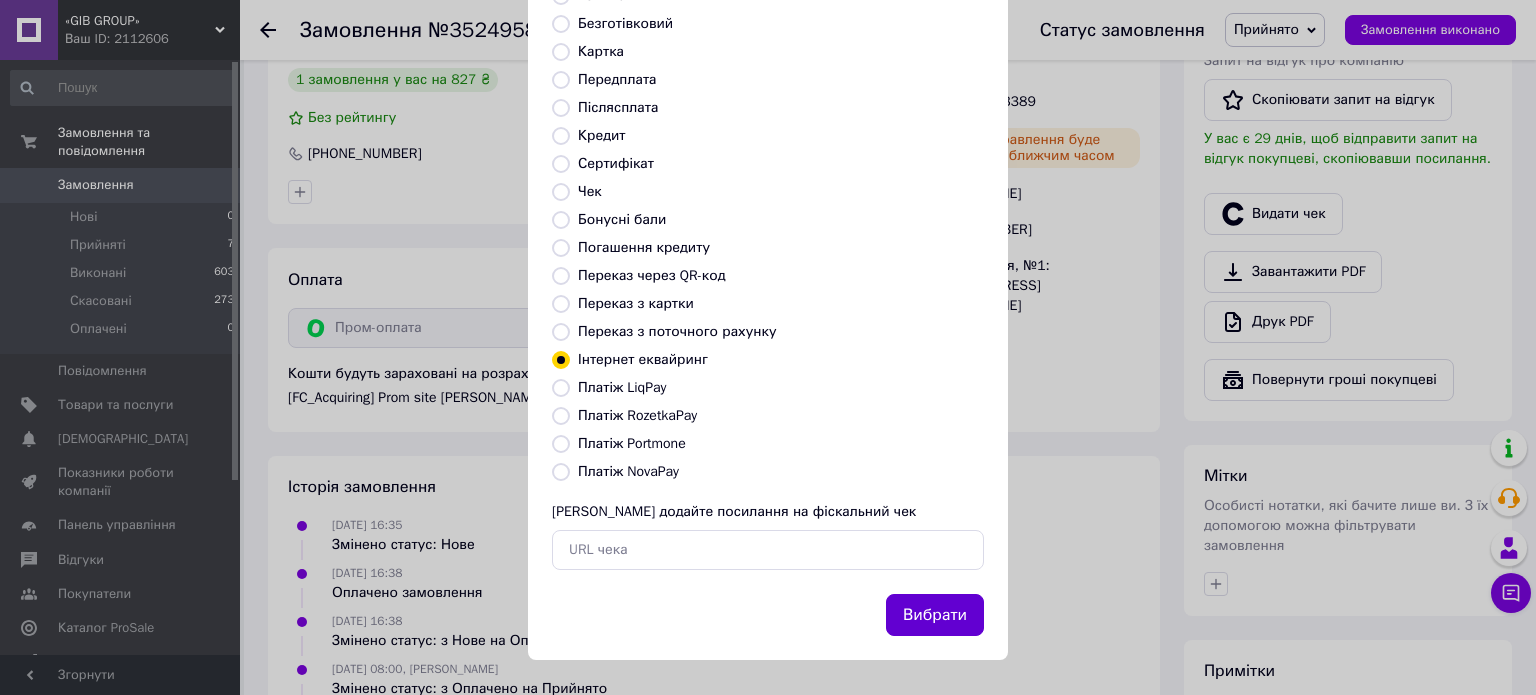 click on "Вибрати" at bounding box center (935, 615) 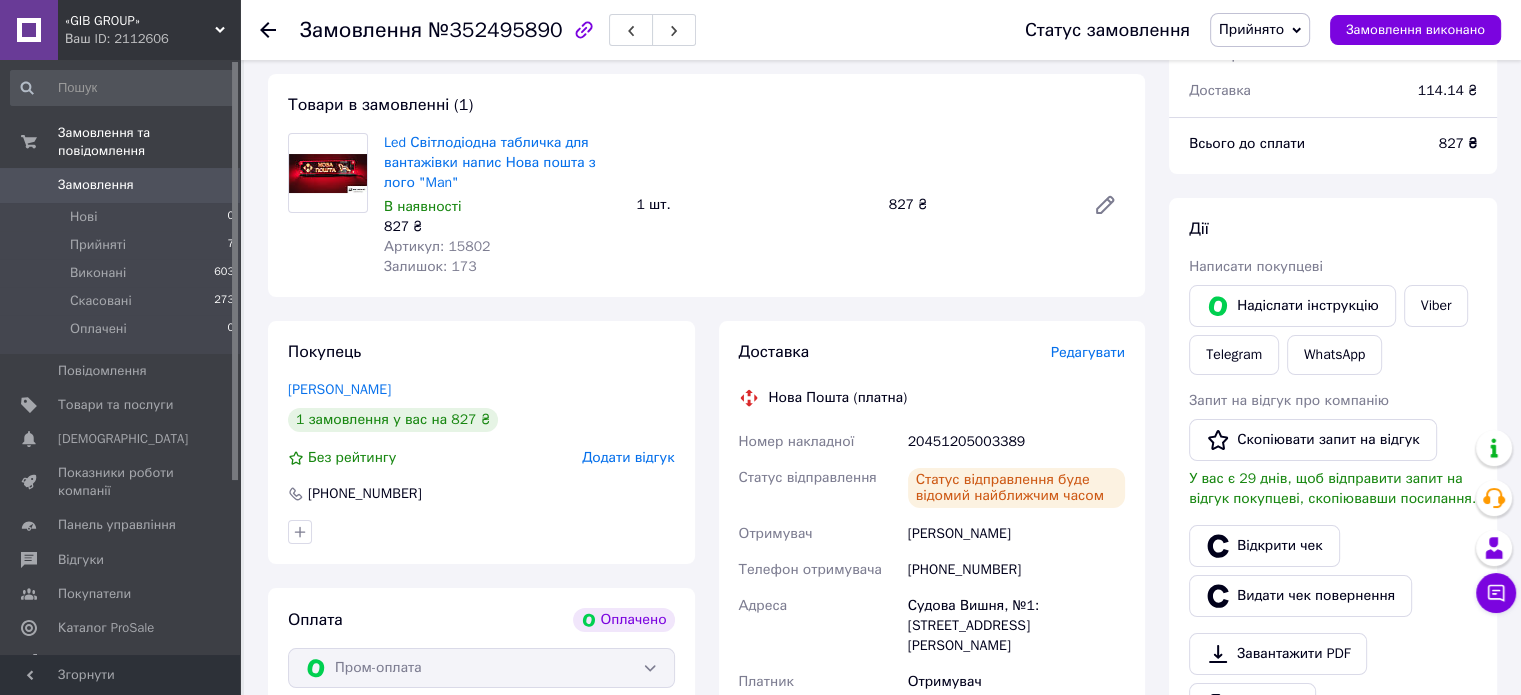 scroll, scrollTop: 100, scrollLeft: 0, axis: vertical 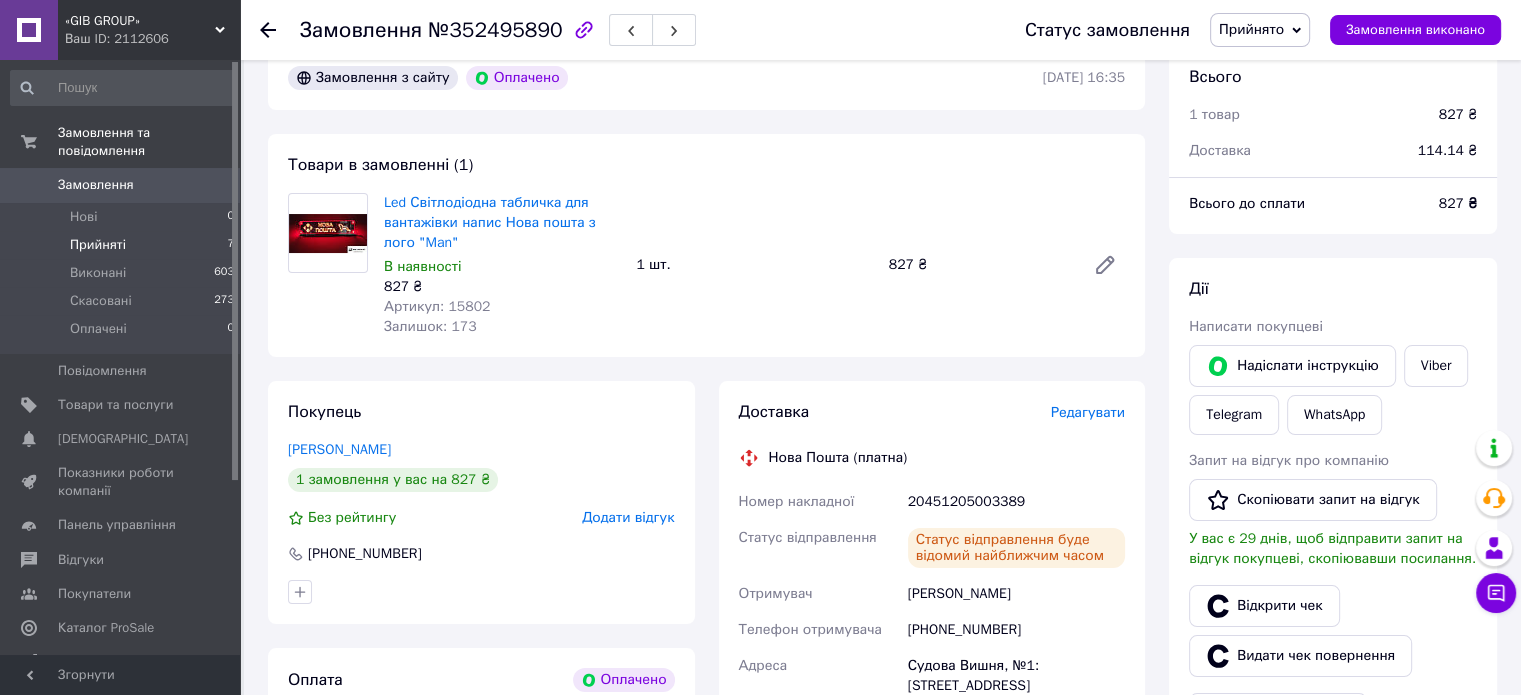 click on "Прийняті 7" at bounding box center (123, 245) 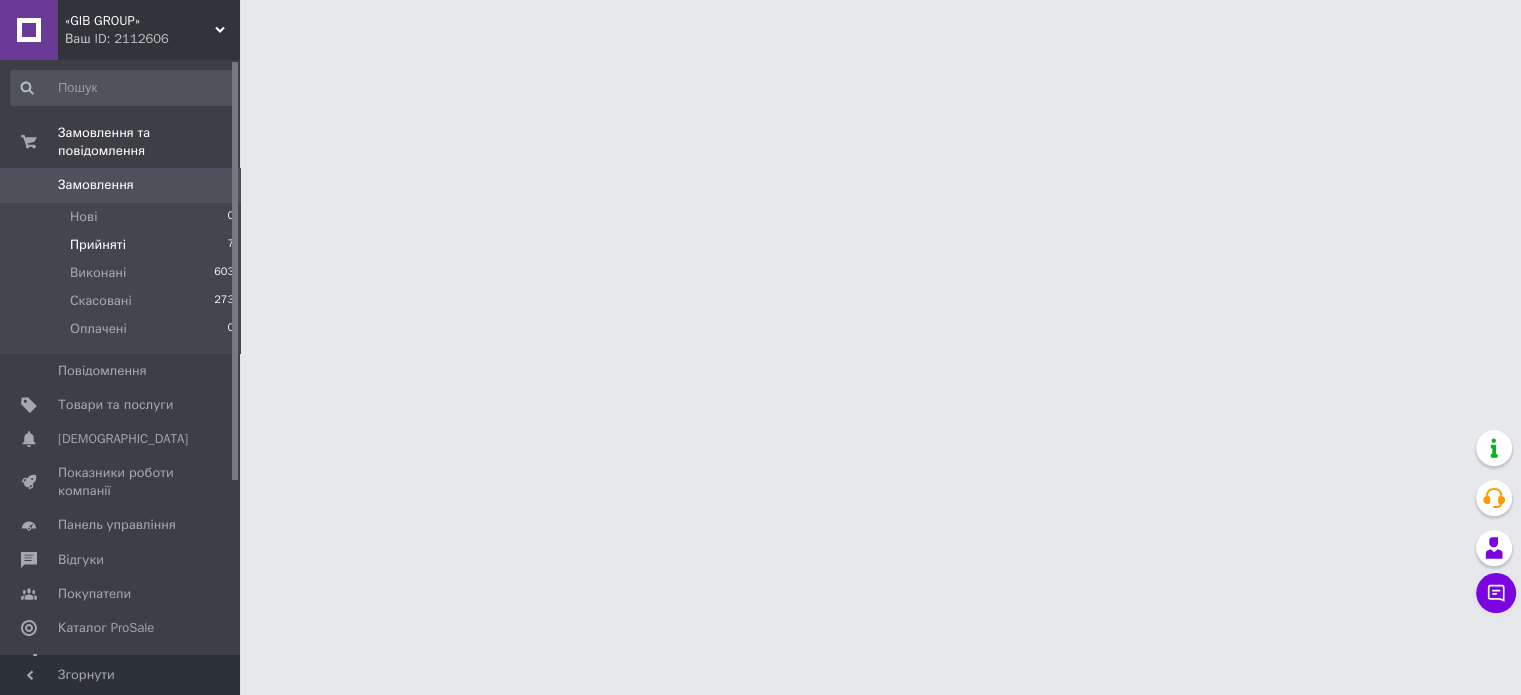 scroll, scrollTop: 0, scrollLeft: 0, axis: both 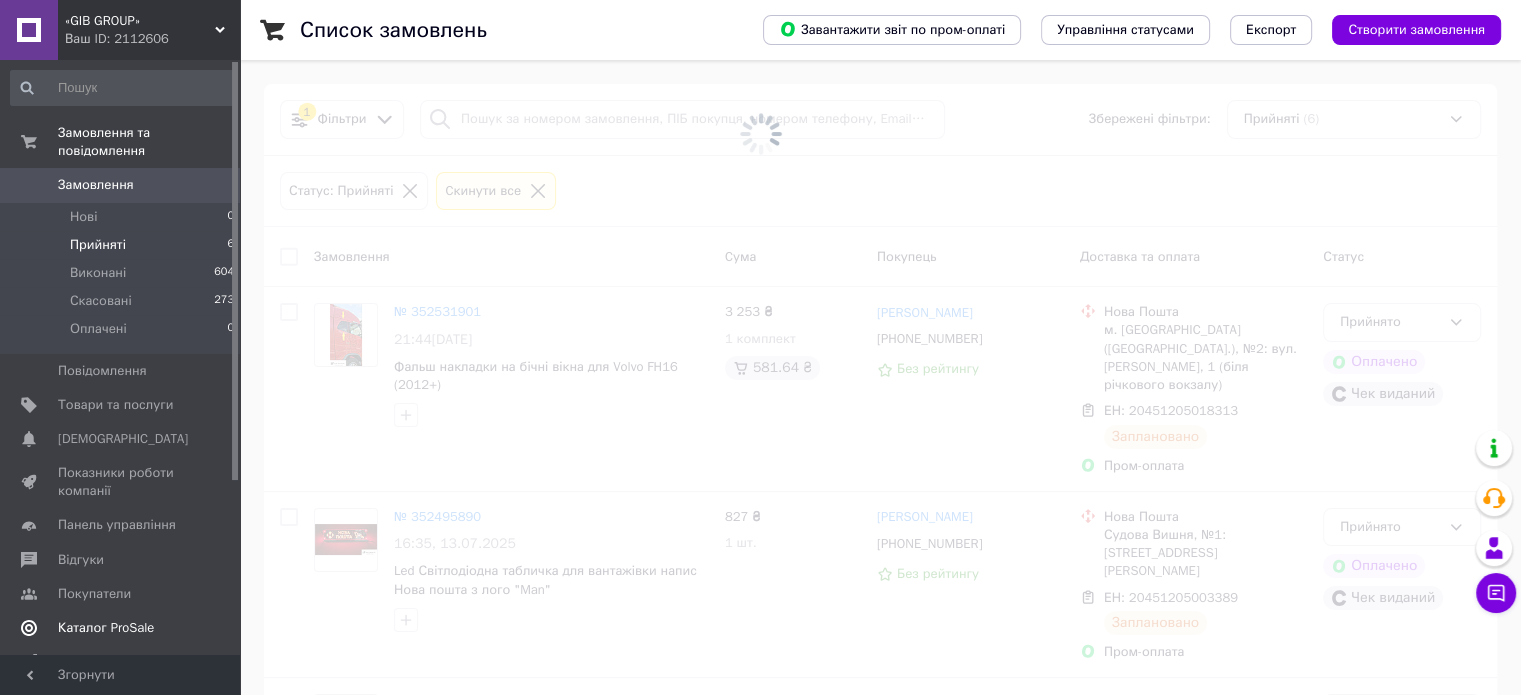 click on "Каталог ProSale" at bounding box center [106, 628] 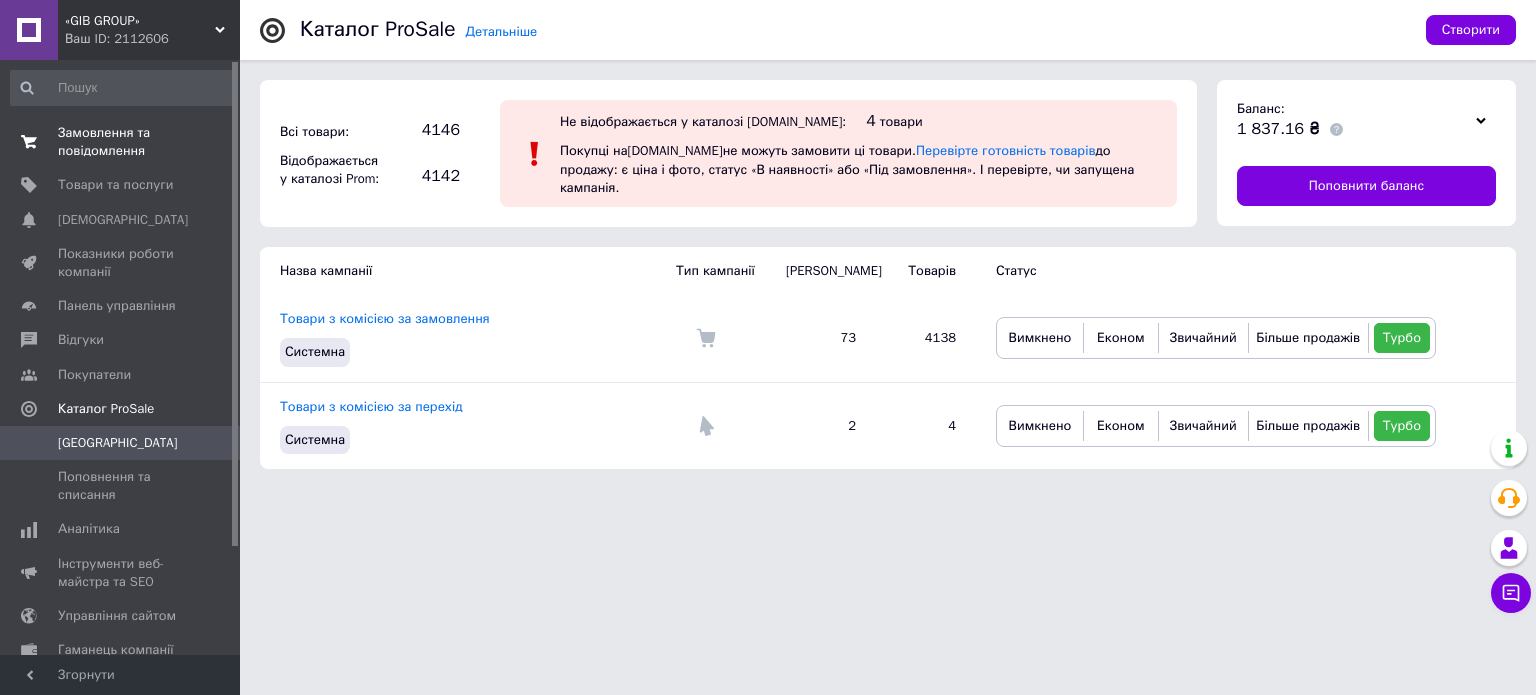 click on "Замовлення та повідомлення" at bounding box center [121, 142] 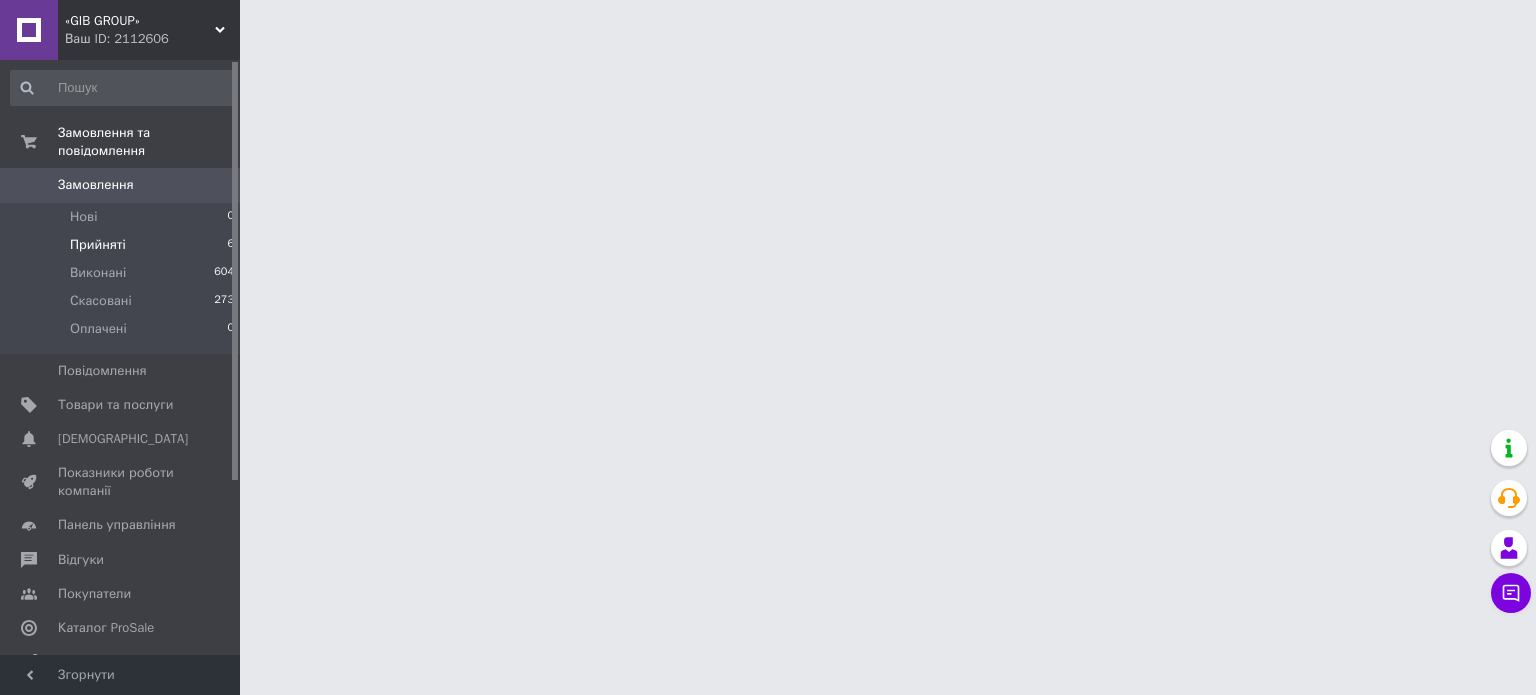 click on "Прийняті 6" at bounding box center [123, 245] 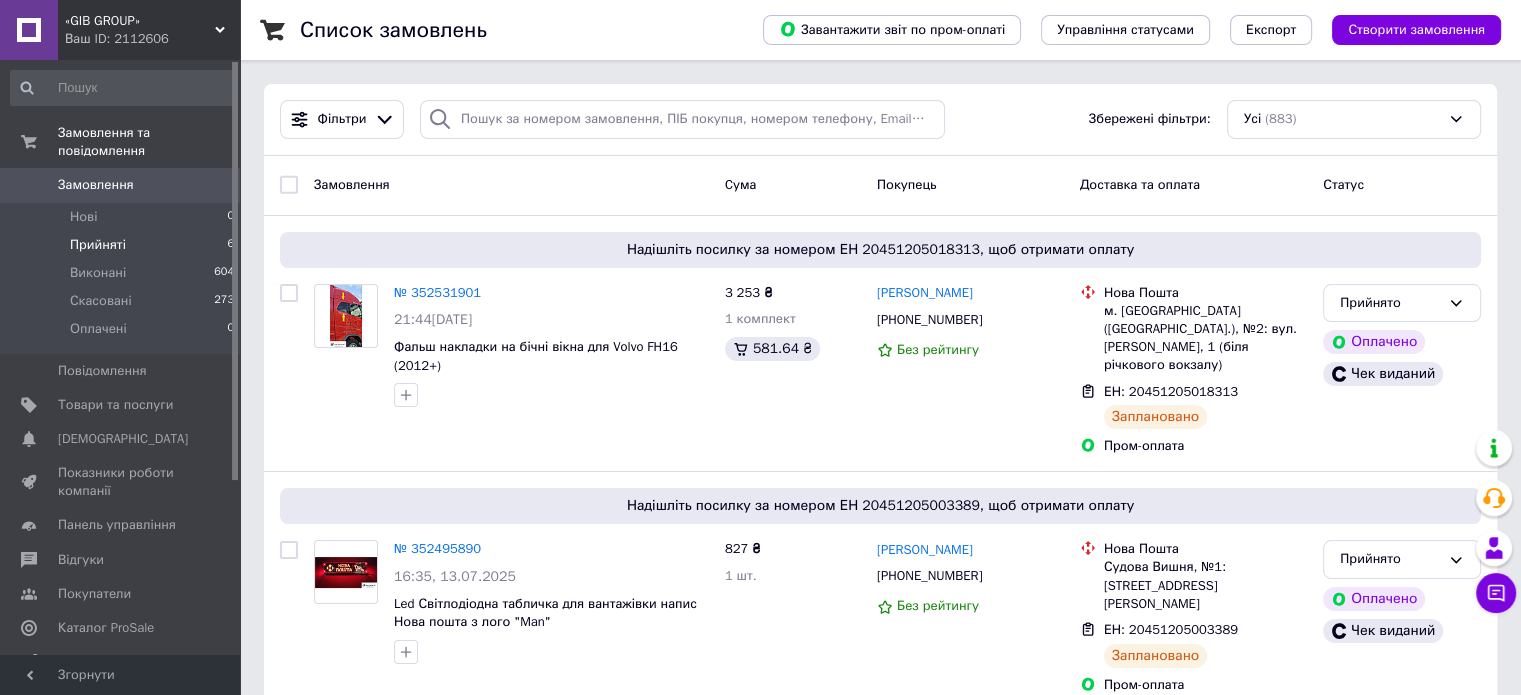 click on "Прийняті" at bounding box center [98, 245] 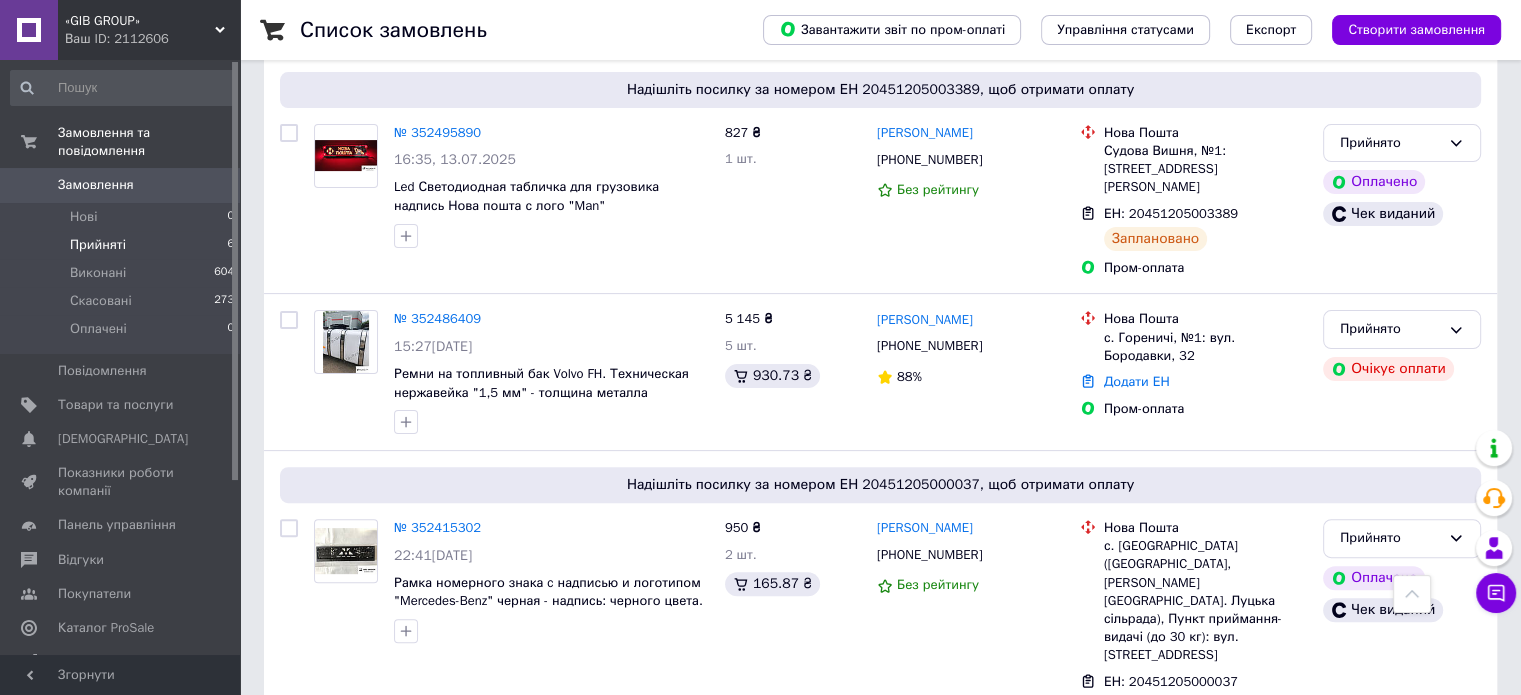 scroll, scrollTop: 500, scrollLeft: 0, axis: vertical 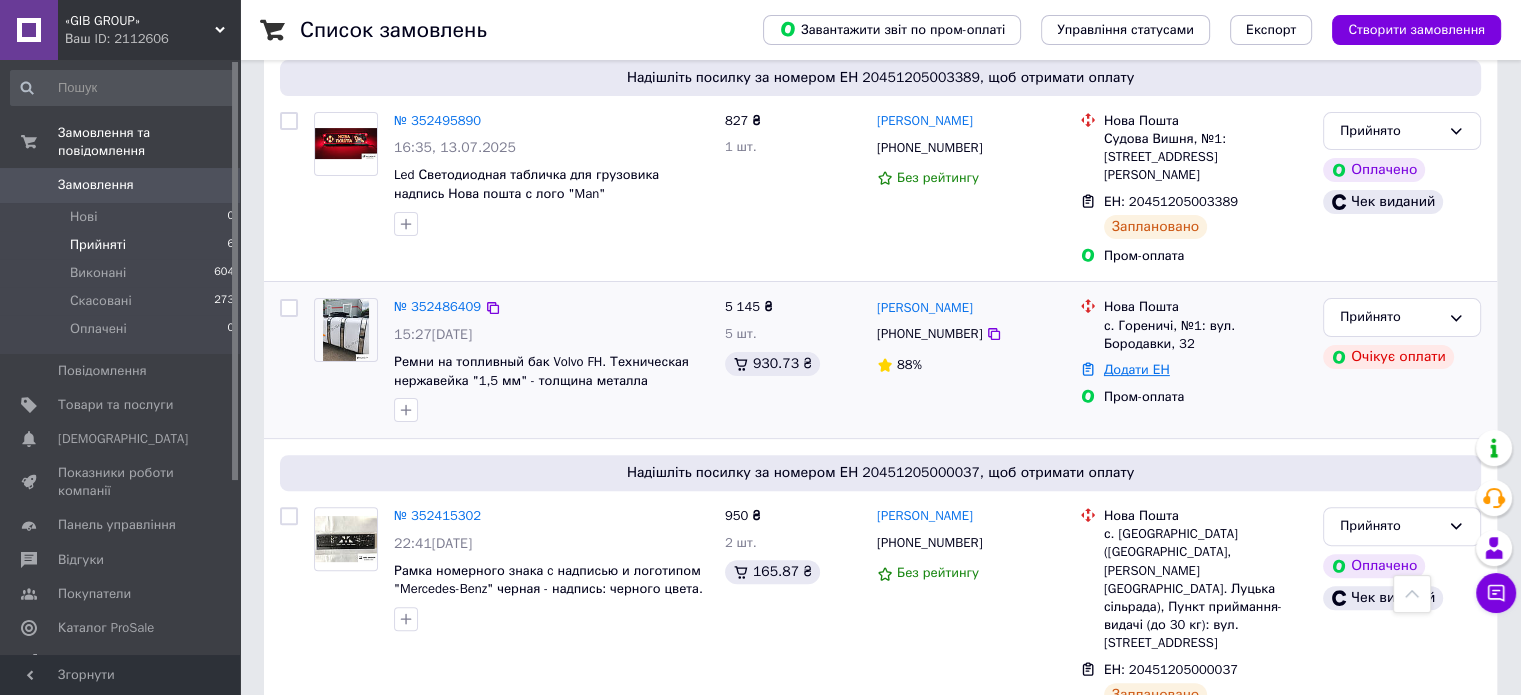 click on "Додати ЕН" at bounding box center (1137, 369) 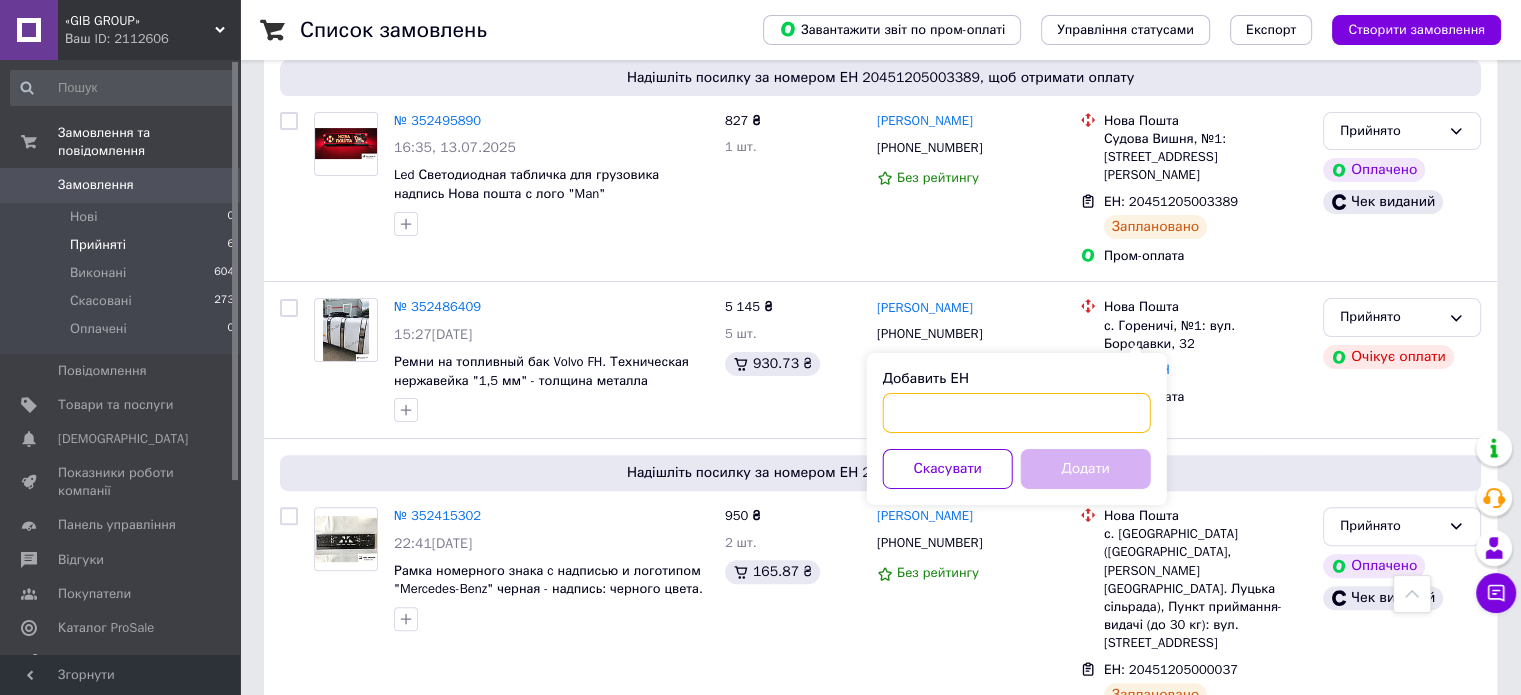 click on "Добавить ЕН" at bounding box center (1017, 413) 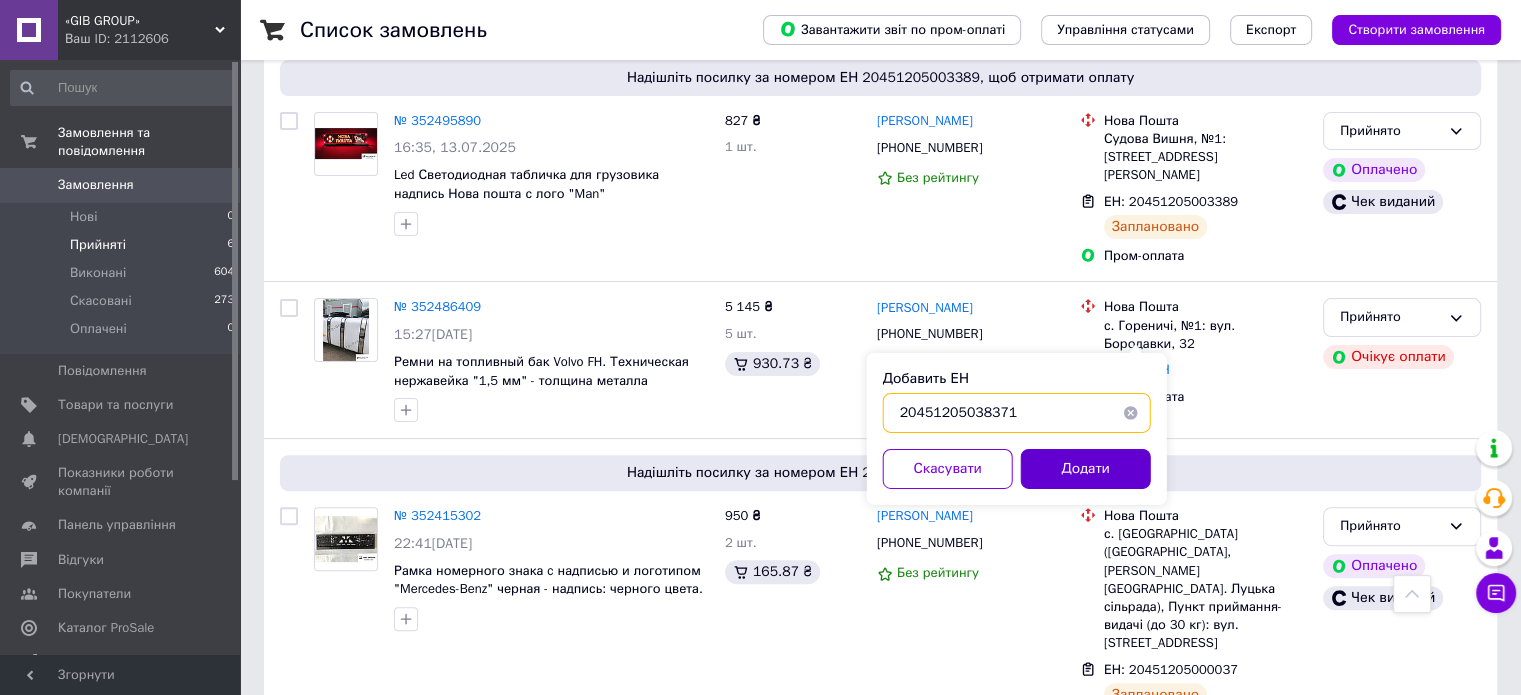 type on "20451205038371" 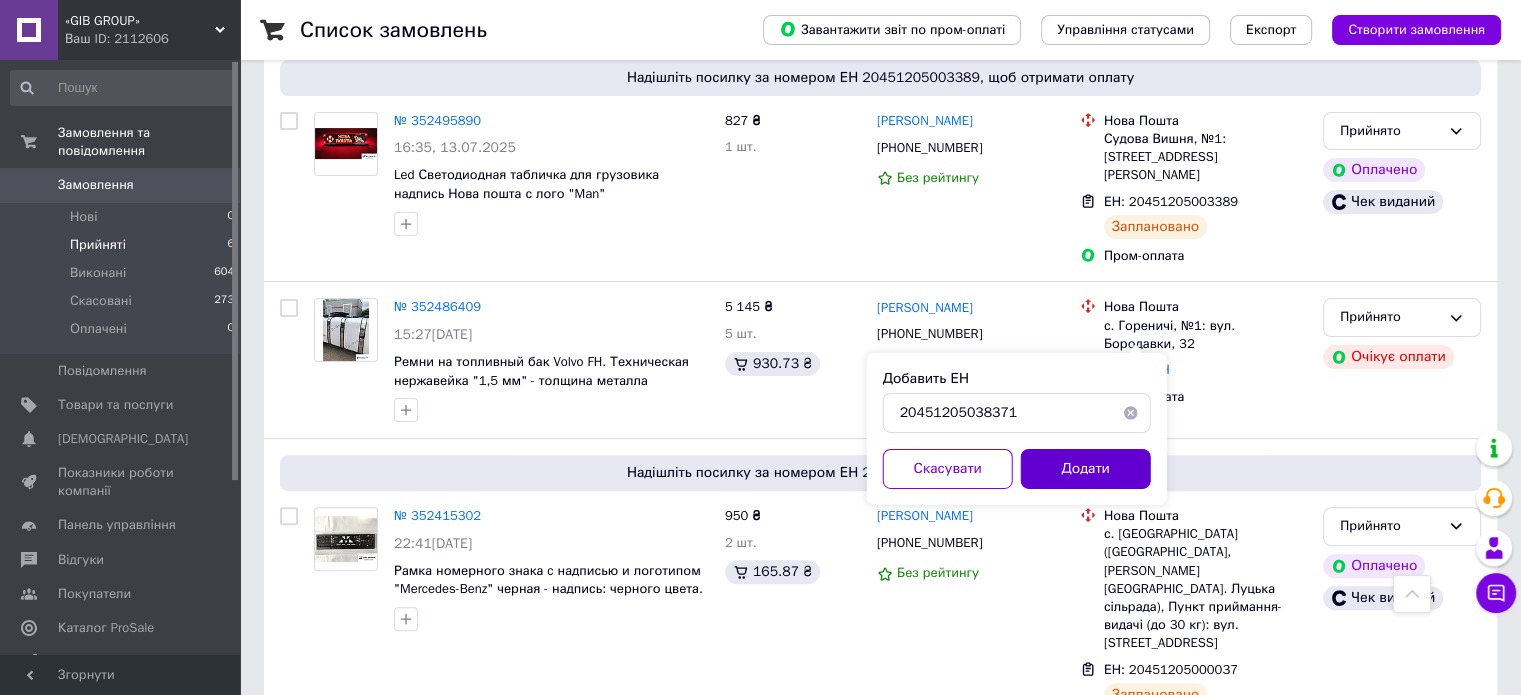 click on "Додати" at bounding box center [1086, 469] 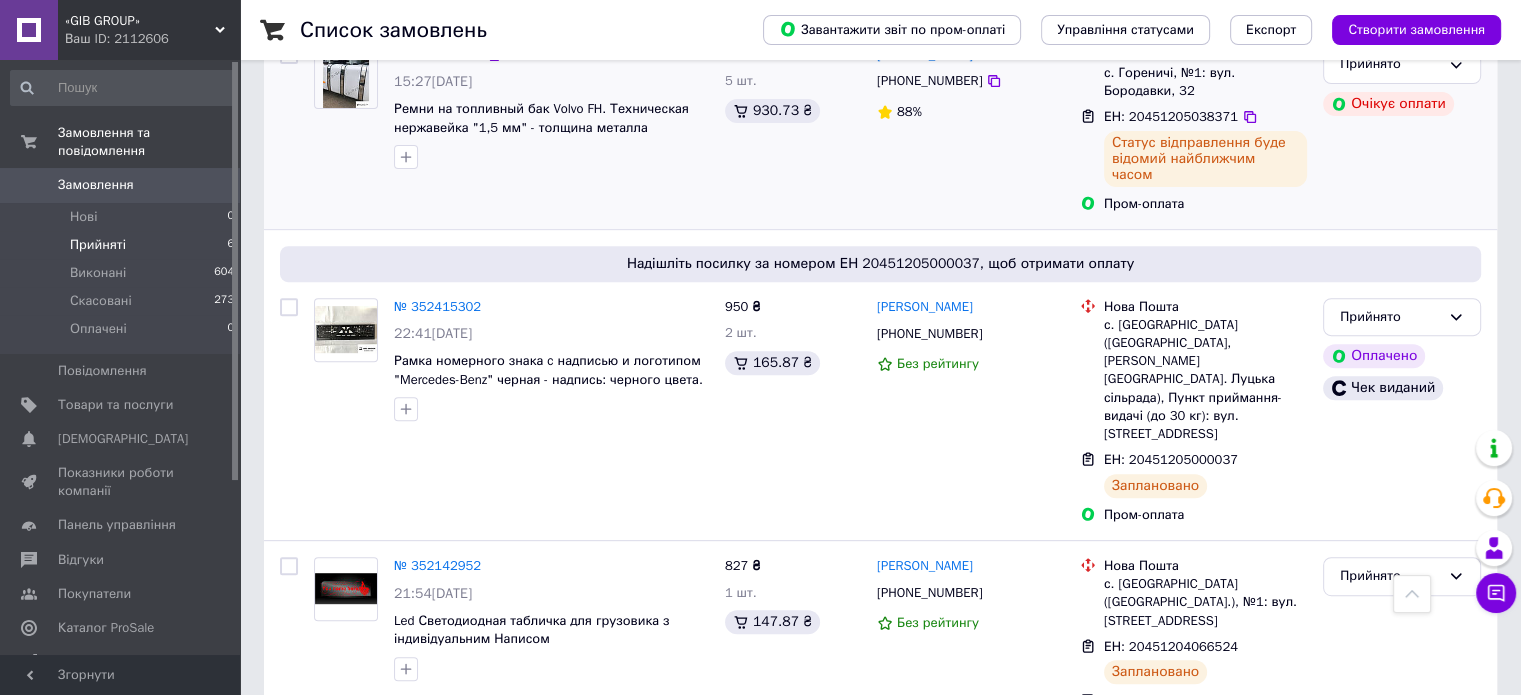 scroll, scrollTop: 868, scrollLeft: 0, axis: vertical 